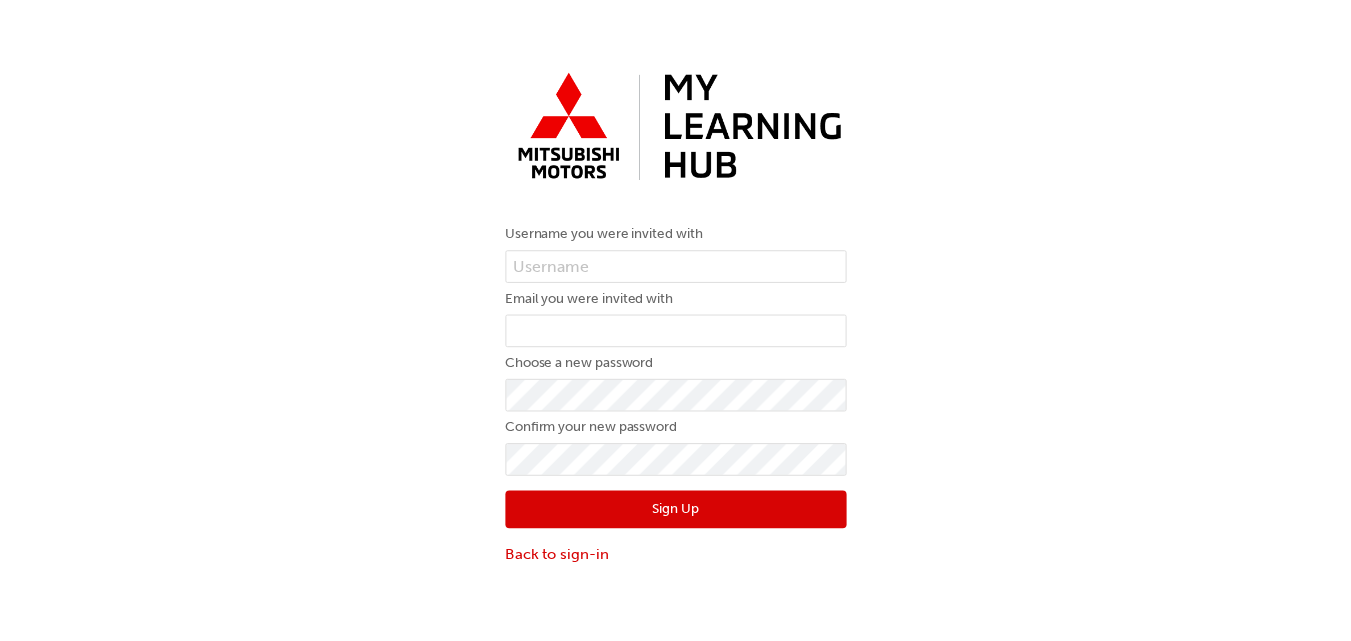 scroll, scrollTop: 0, scrollLeft: 0, axis: both 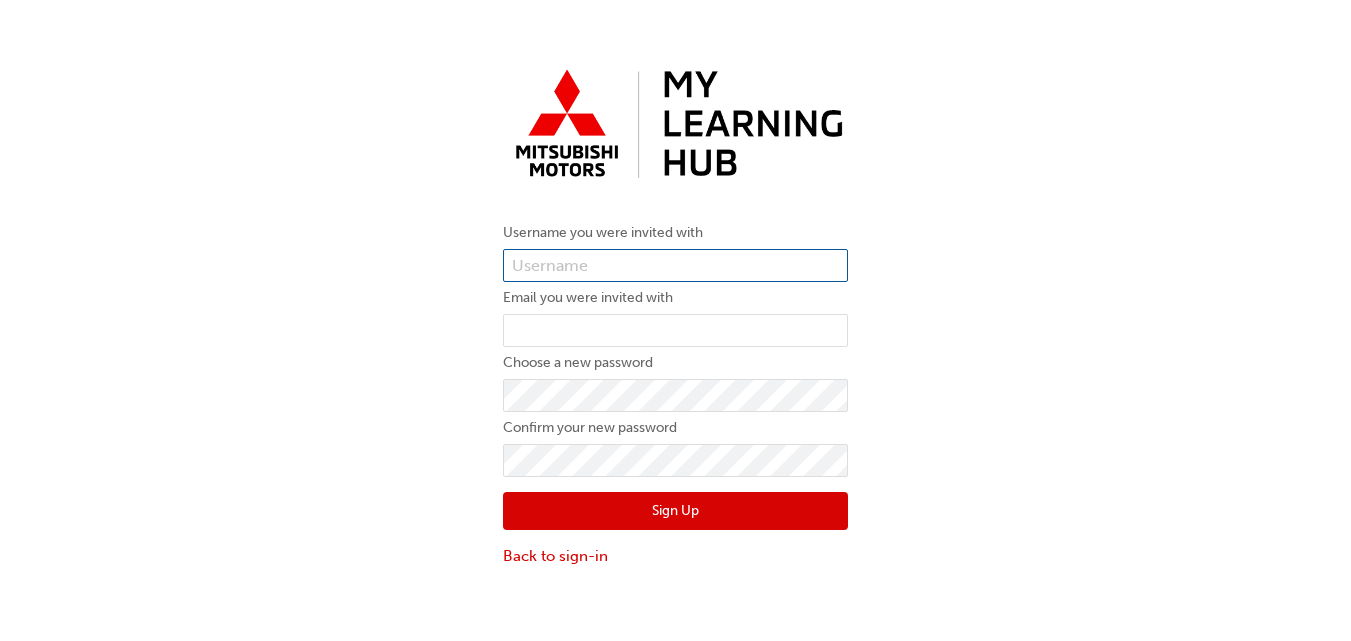 click at bounding box center [675, 266] 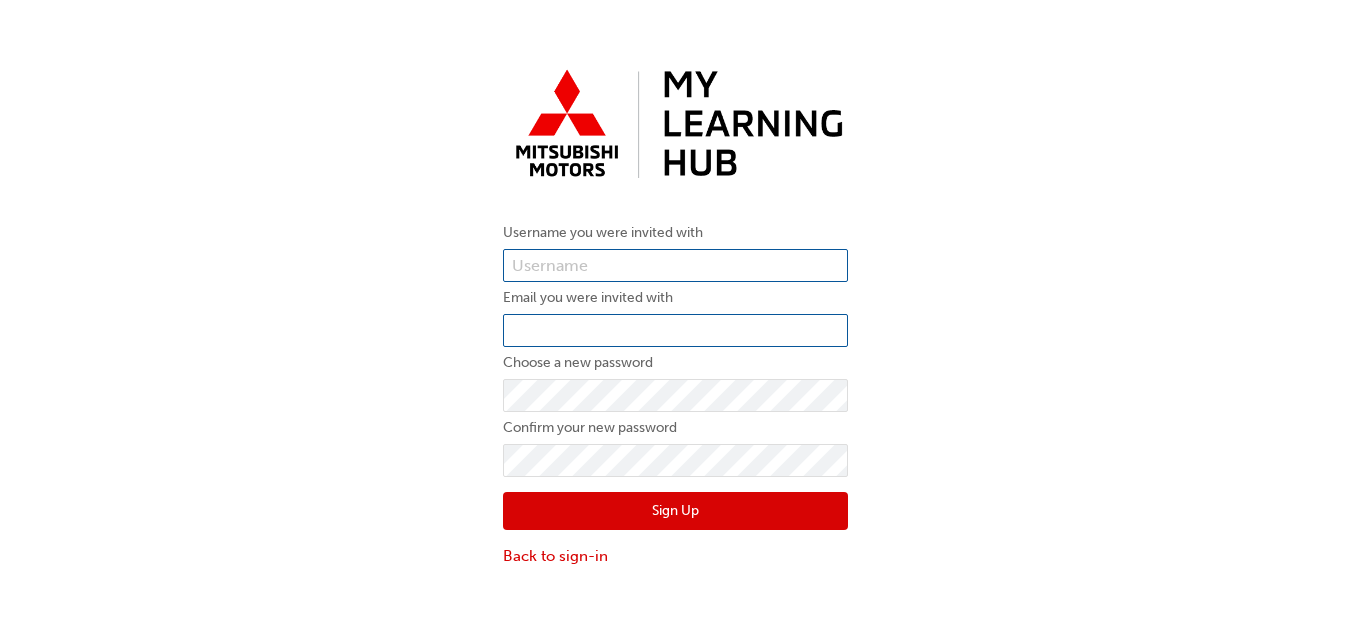 type on "sean_culican@lennock.com.au" 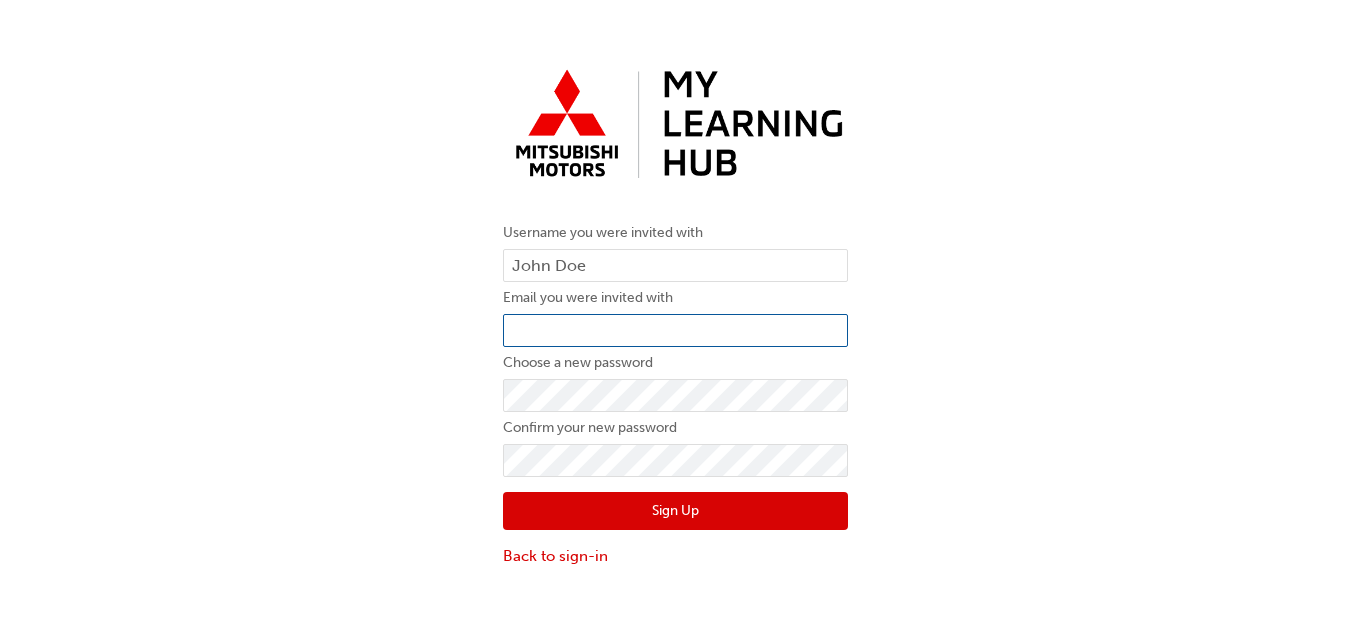 click at bounding box center (675, 331) 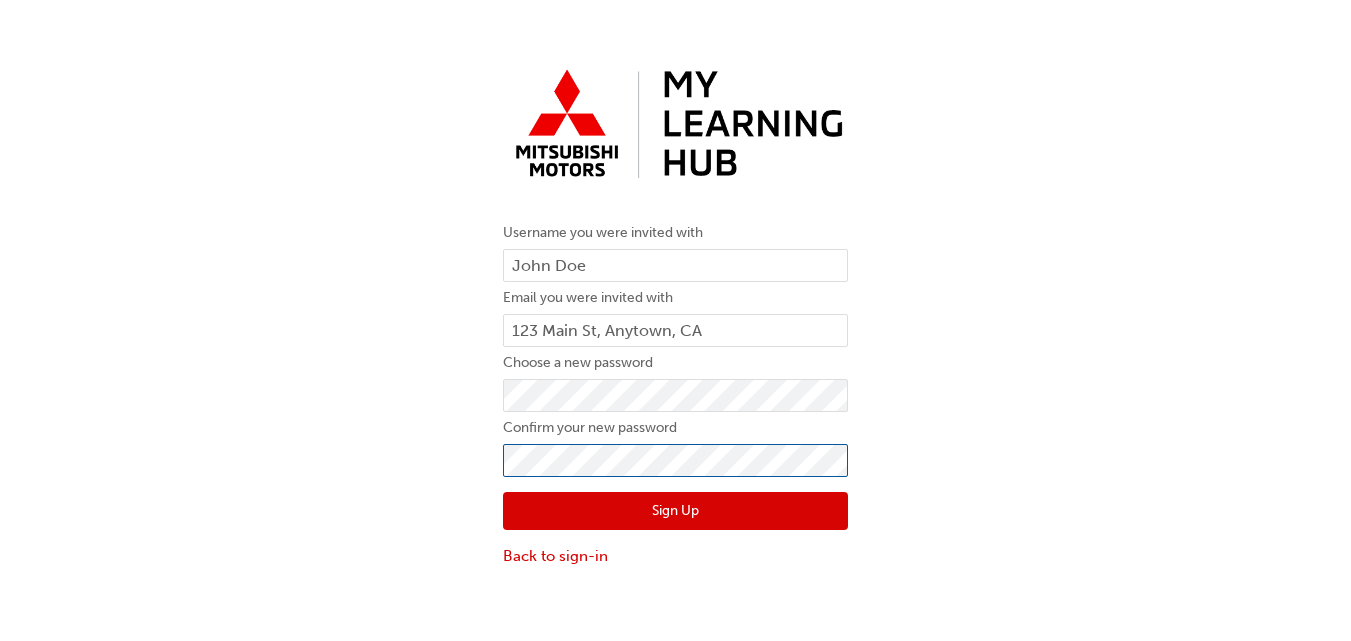 click on "Sign Up" at bounding box center (675, 511) 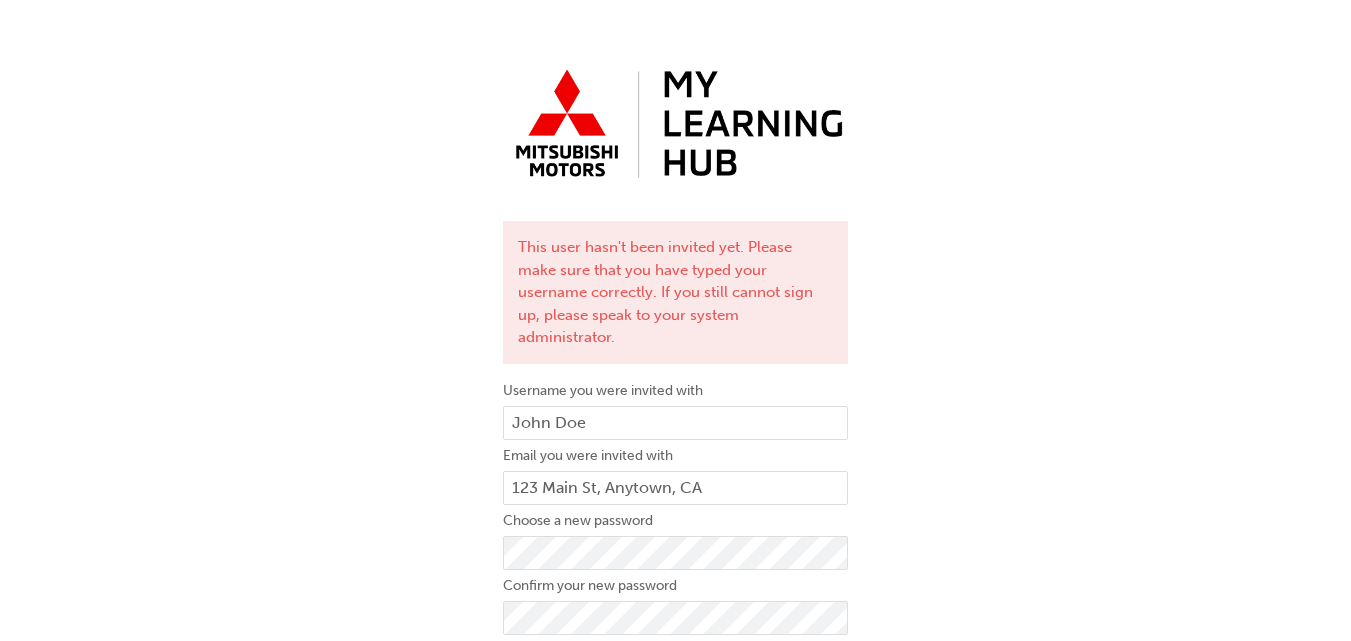 scroll, scrollTop: 76, scrollLeft: 0, axis: vertical 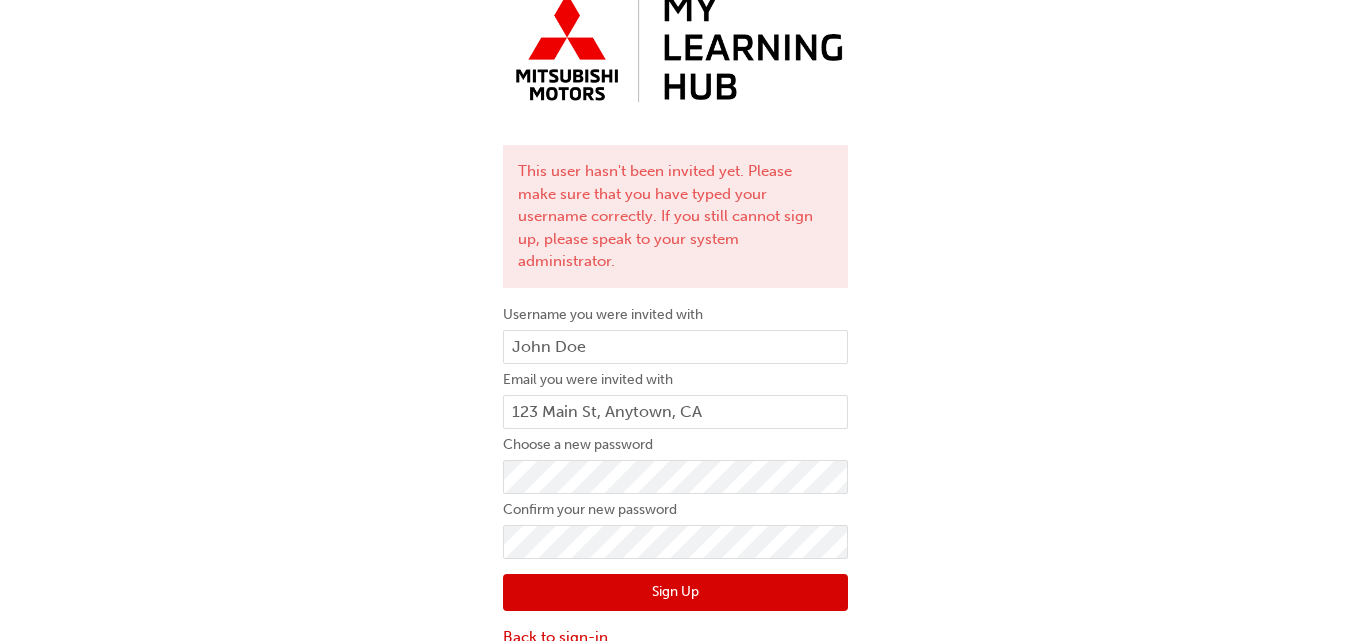click on "Back to sign-in" at bounding box center [675, 637] 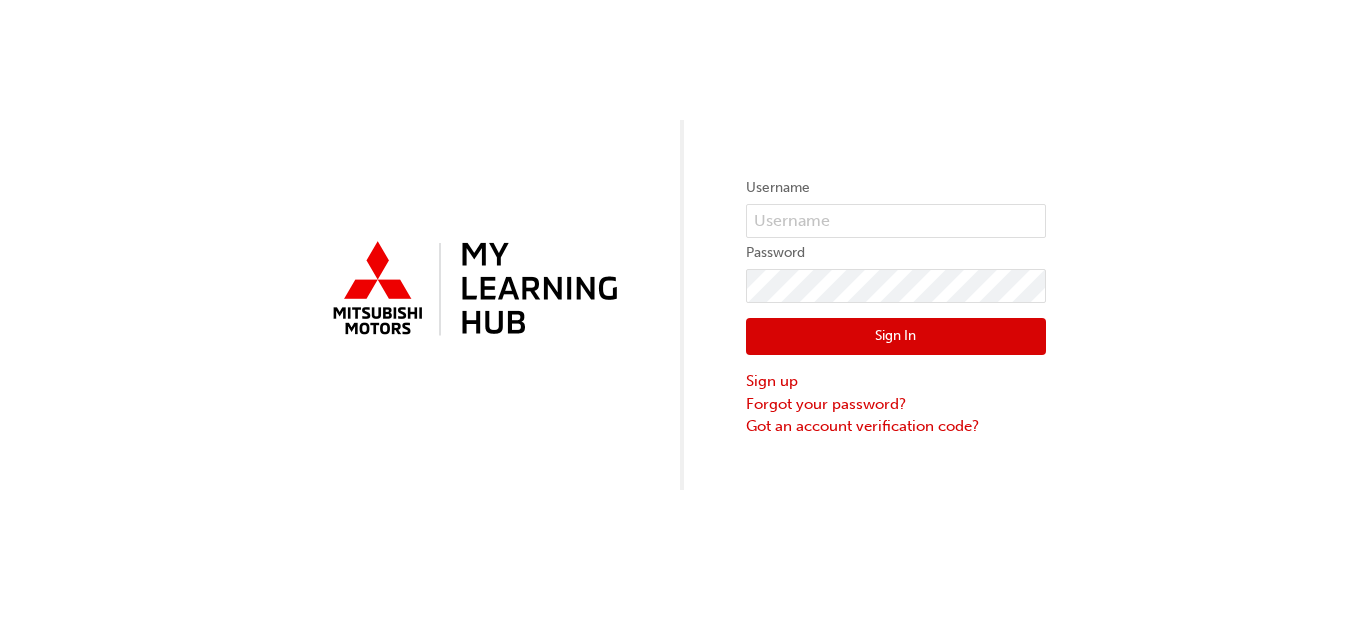 scroll, scrollTop: 0, scrollLeft: 0, axis: both 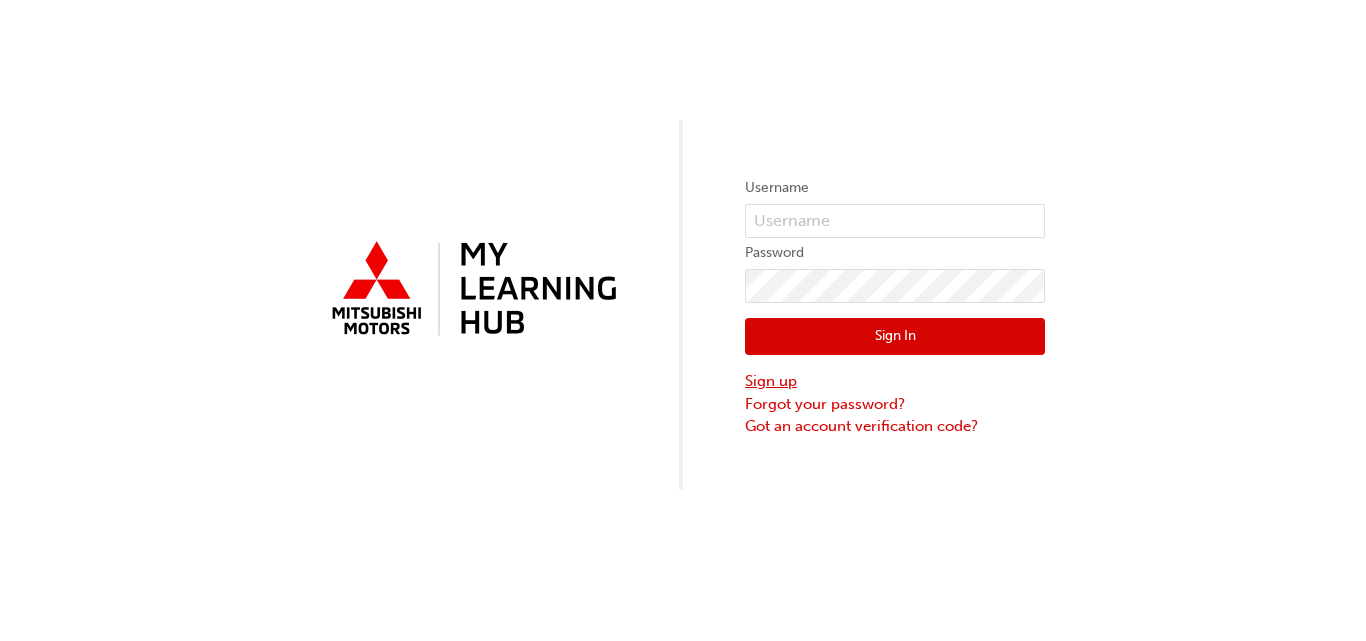 click on "Sign up" at bounding box center (895, 381) 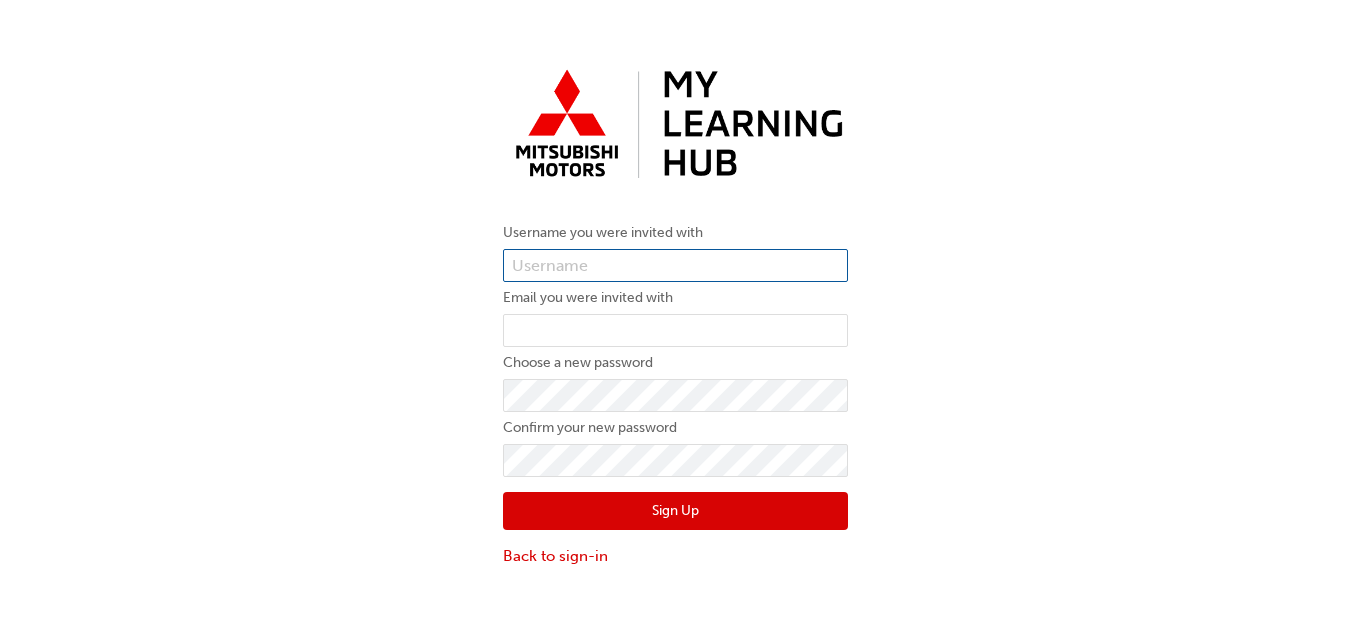 click at bounding box center [675, 266] 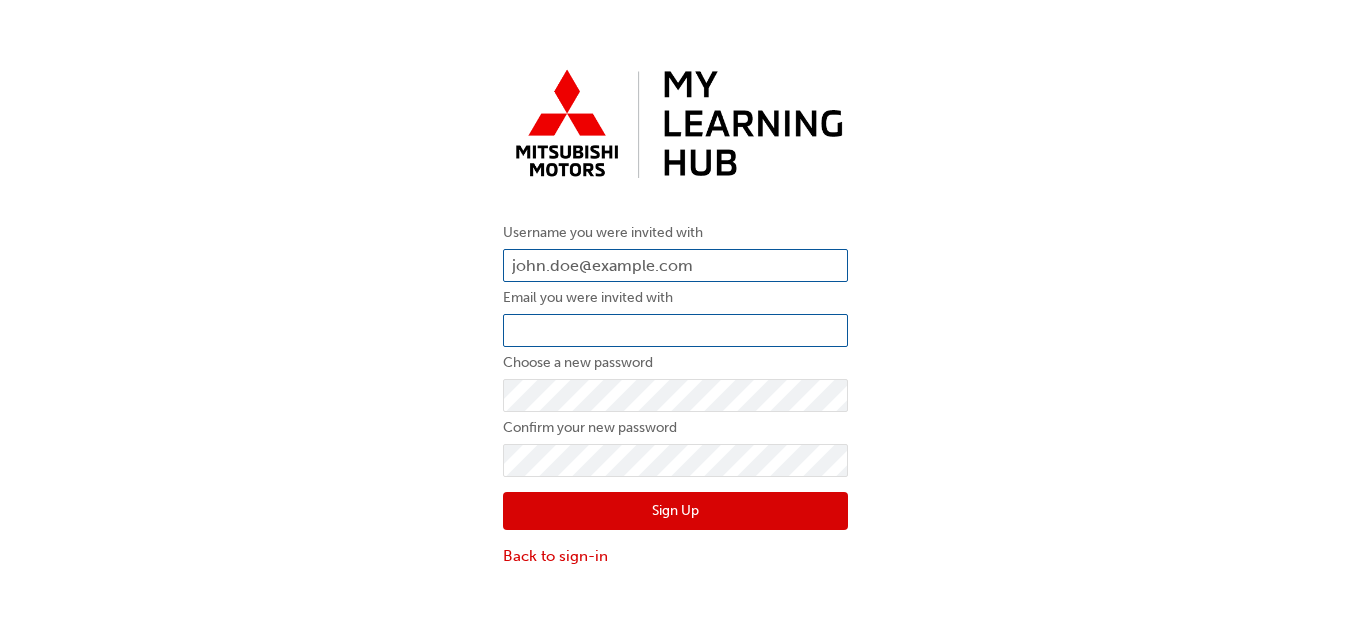 type on "[PHONE]" 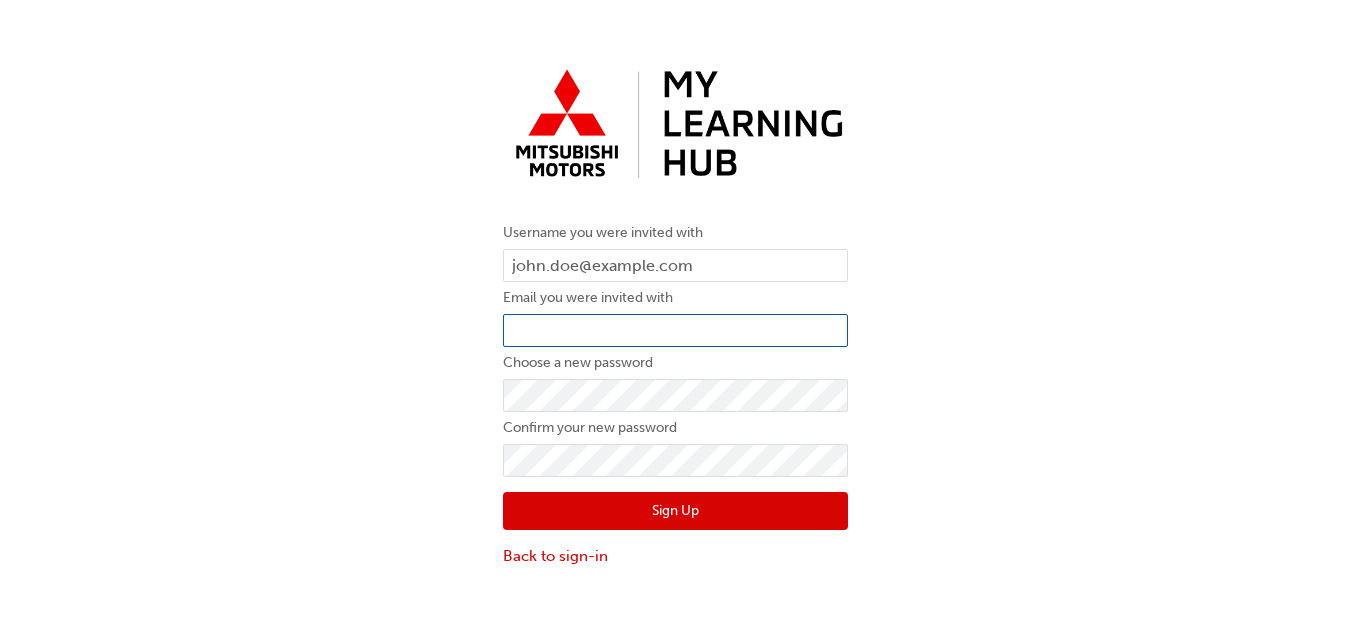click at bounding box center [675, 331] 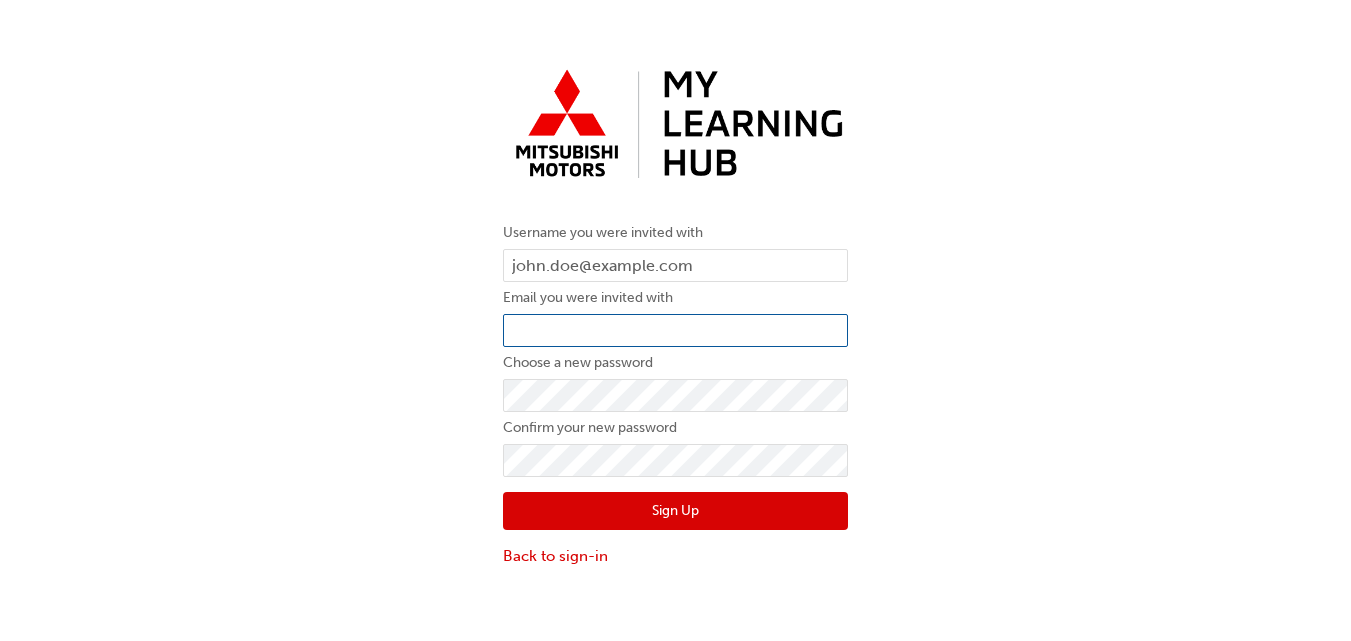 type on "Sean_Culican@lennock.com.au" 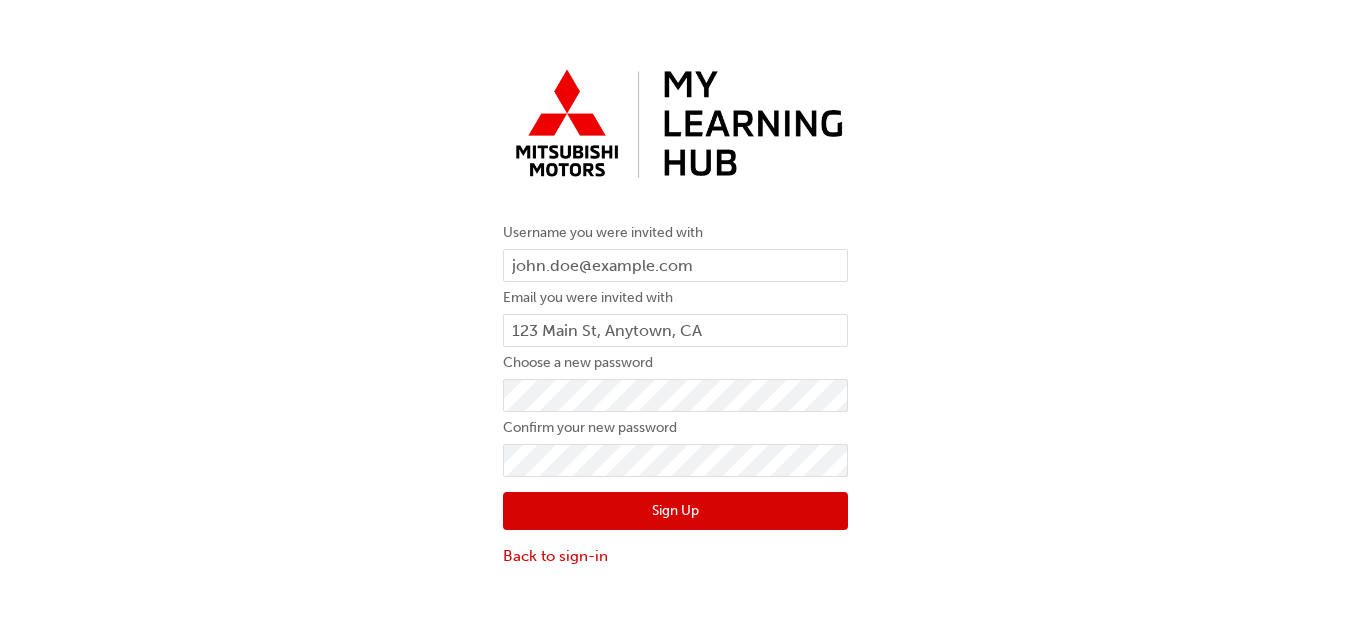 click on "Sign Up" at bounding box center [675, 511] 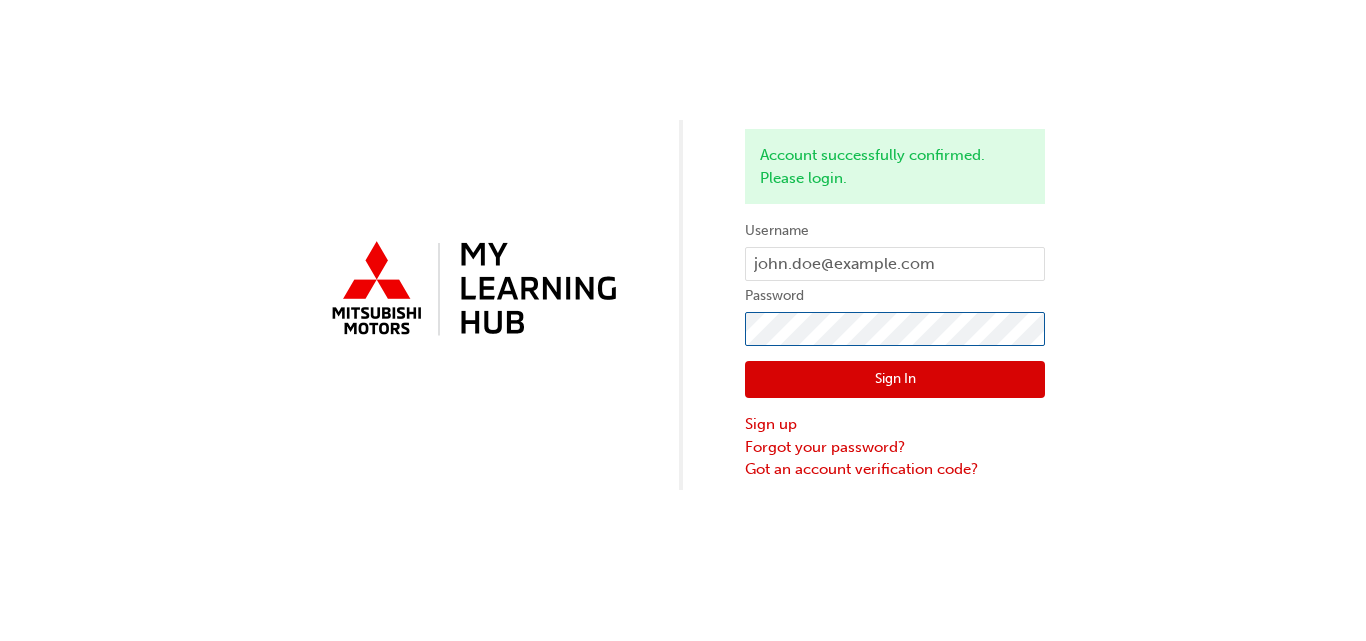 click on "Sign In" at bounding box center (895, 380) 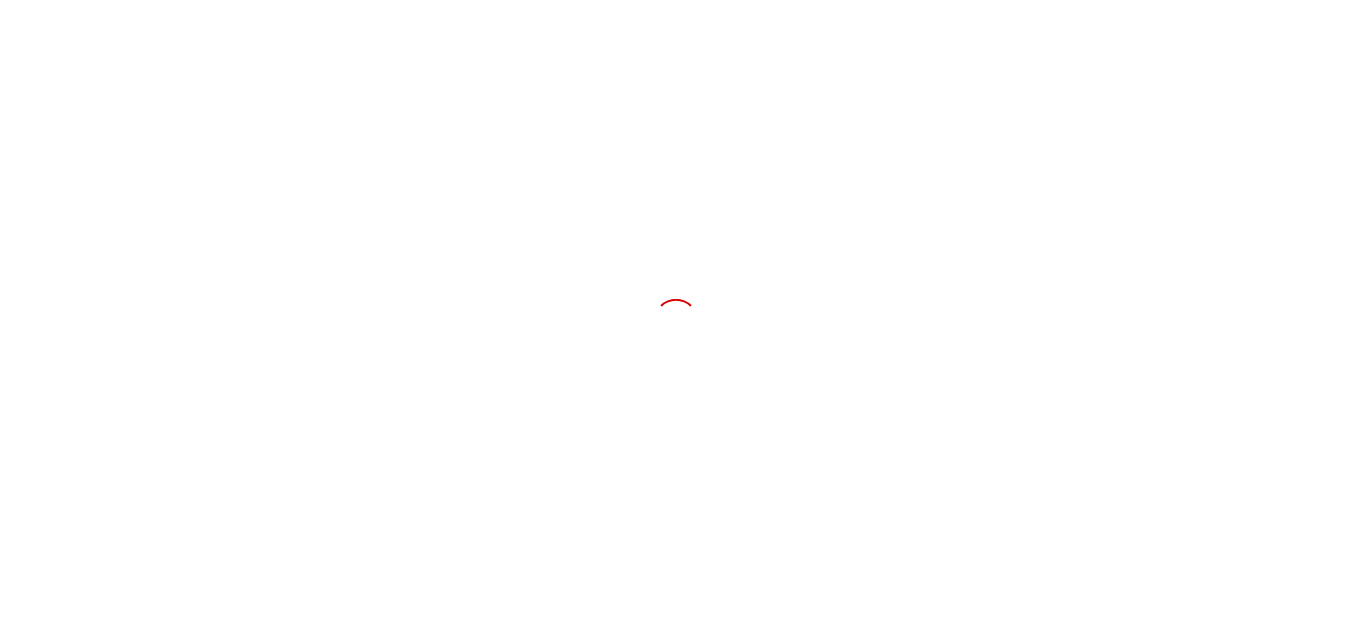 scroll, scrollTop: 0, scrollLeft: 0, axis: both 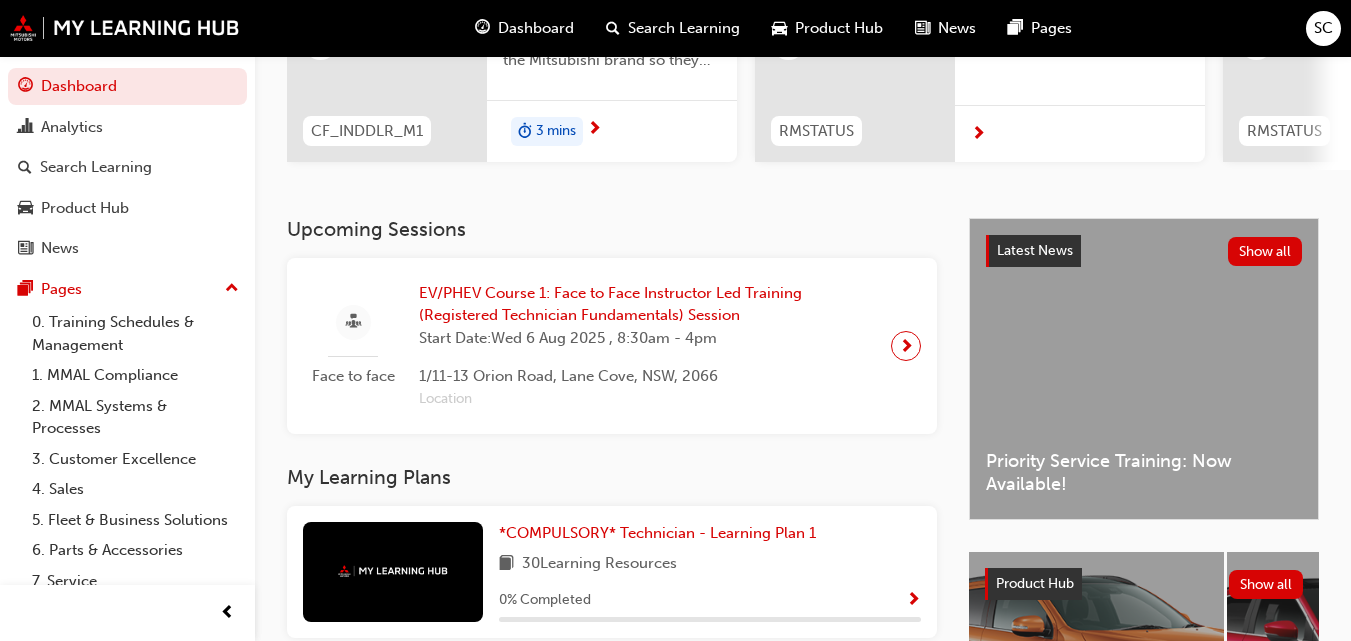 click at bounding box center (906, 346) 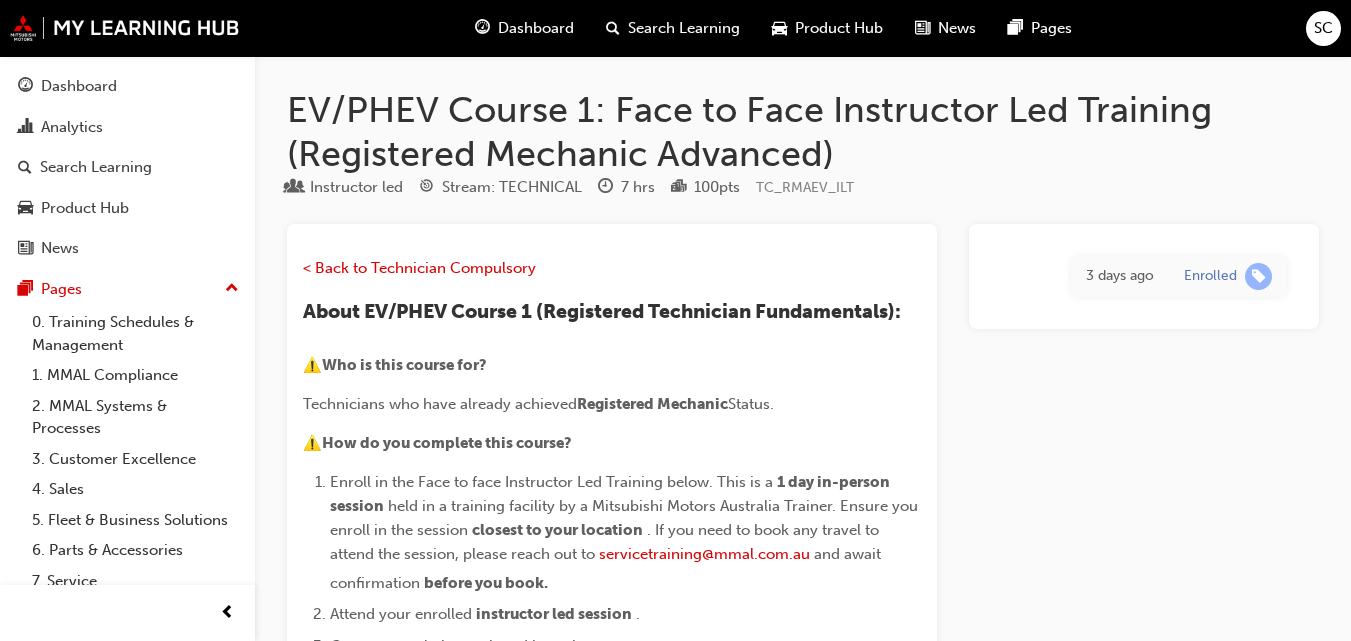 scroll, scrollTop: 200, scrollLeft: 0, axis: vertical 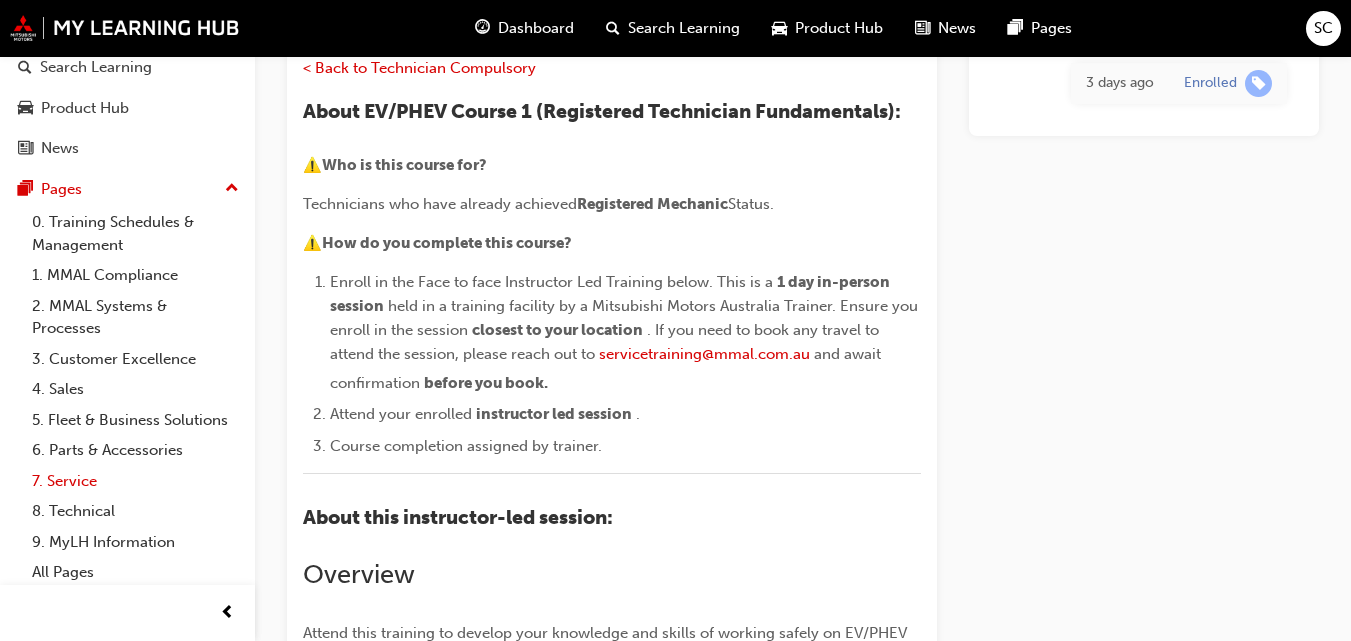 click on "7. Service" at bounding box center (135, 481) 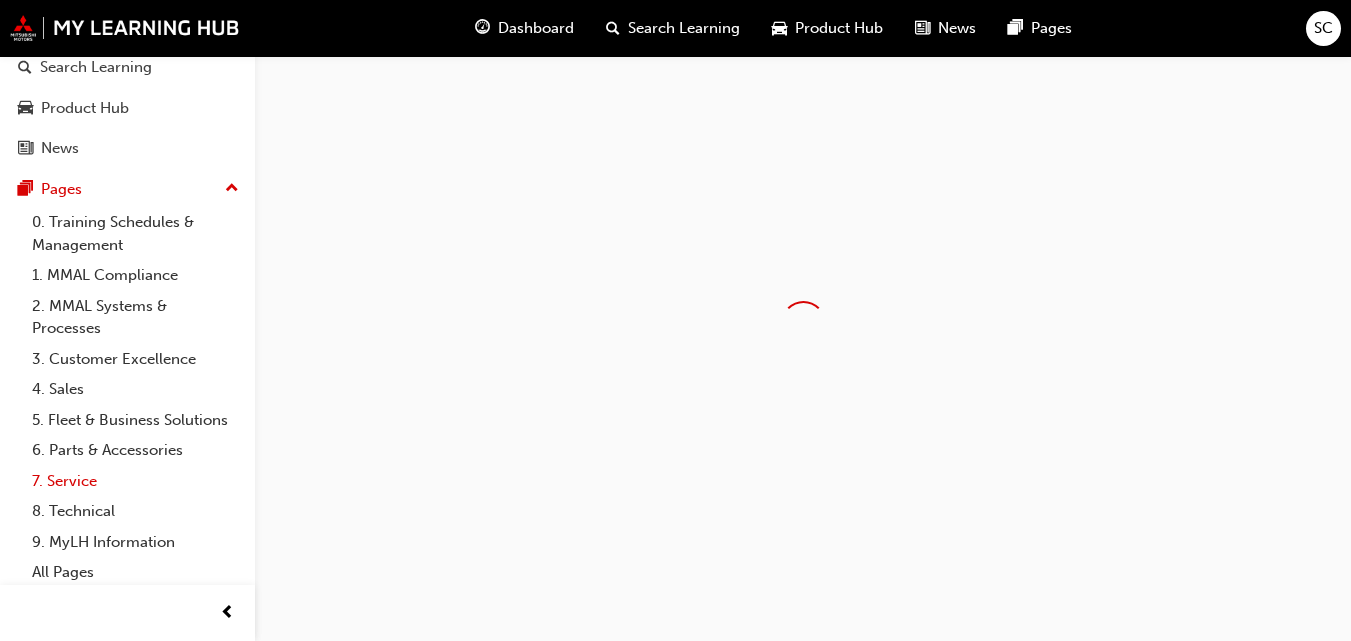 scroll, scrollTop: 0, scrollLeft: 0, axis: both 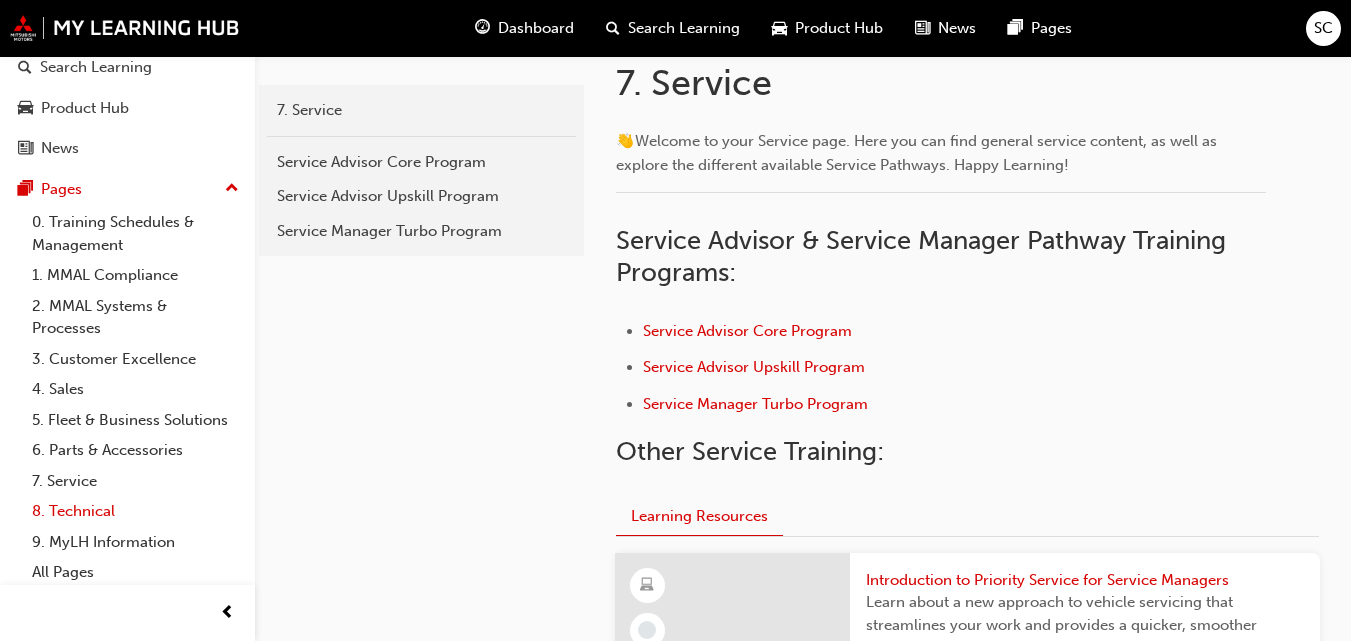click on "8. Technical" at bounding box center [135, 511] 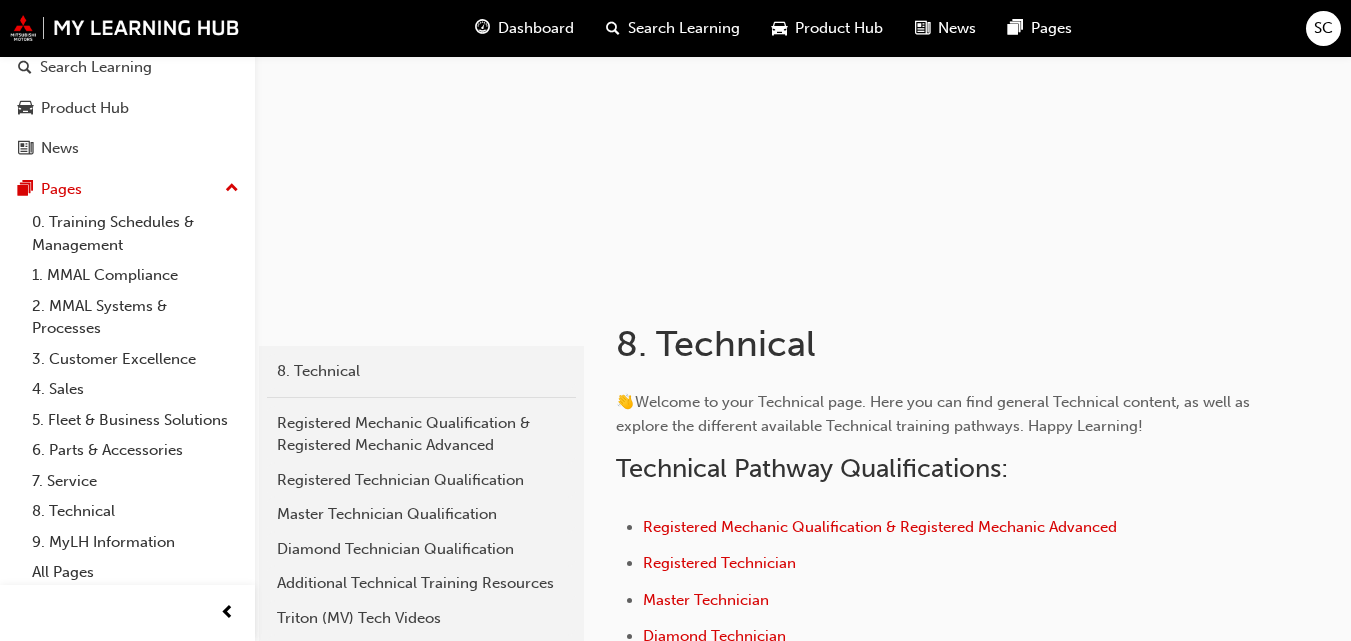 scroll, scrollTop: 400, scrollLeft: 0, axis: vertical 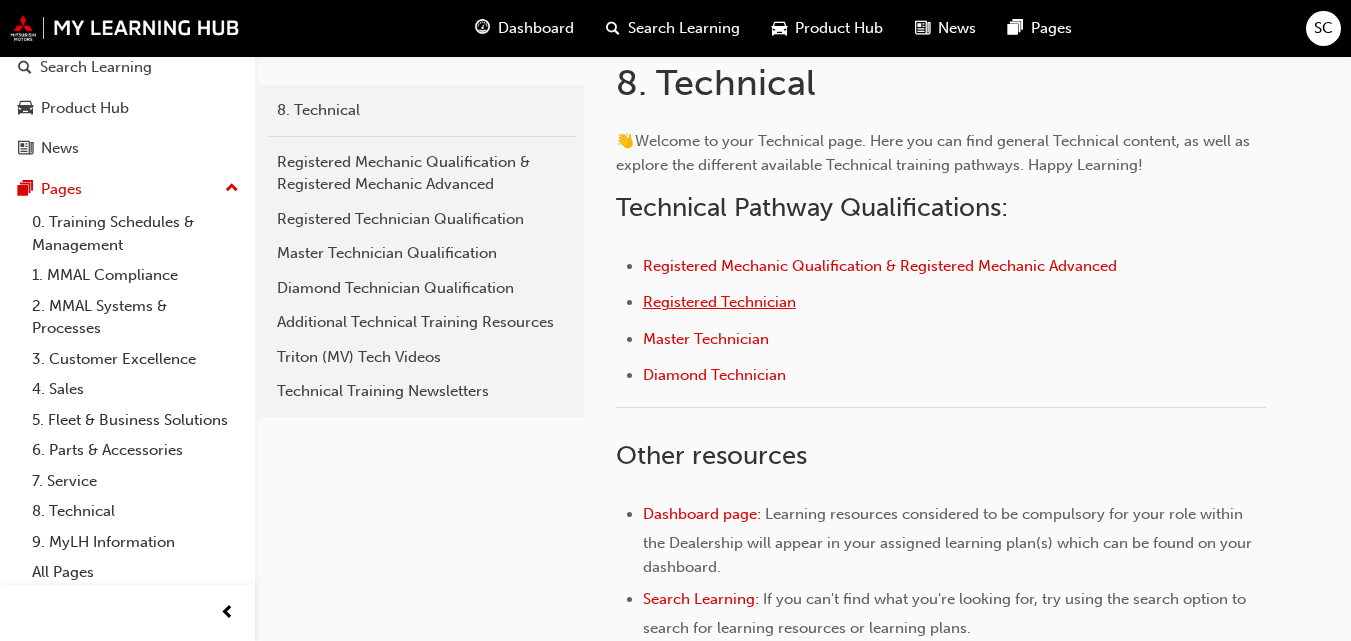 click on "Registered Technician" at bounding box center [719, 302] 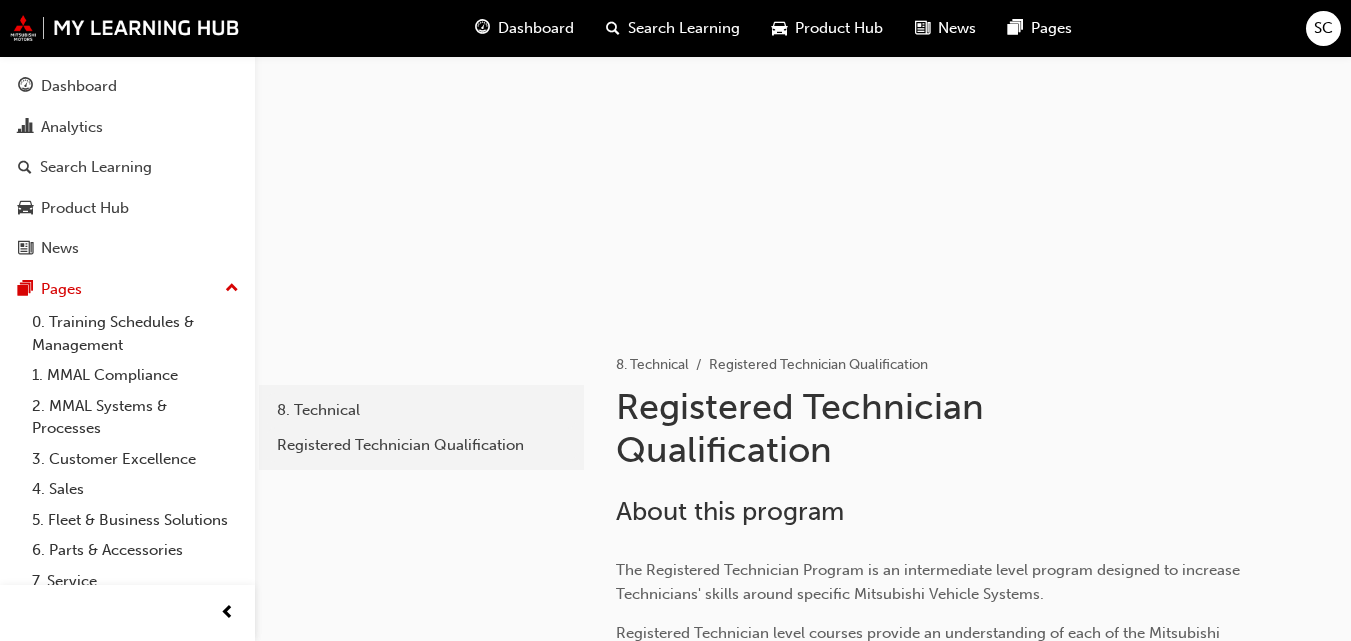 scroll, scrollTop: 200, scrollLeft: 0, axis: vertical 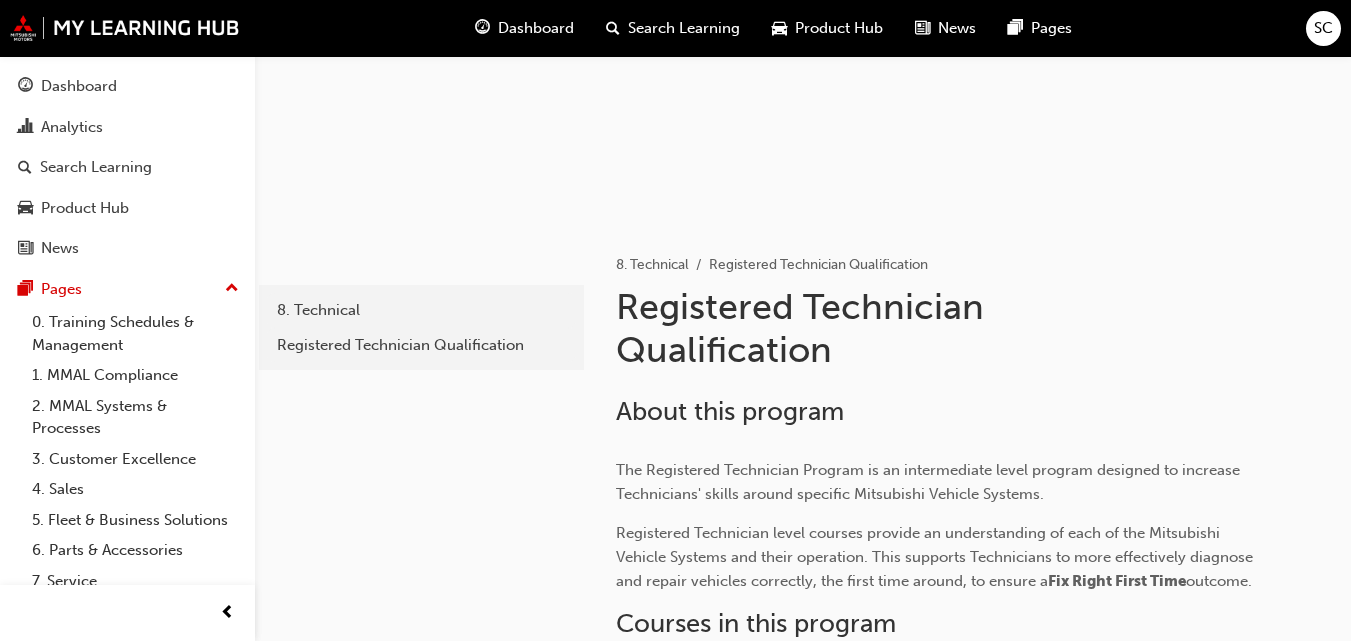 click at bounding box center (803, 38) 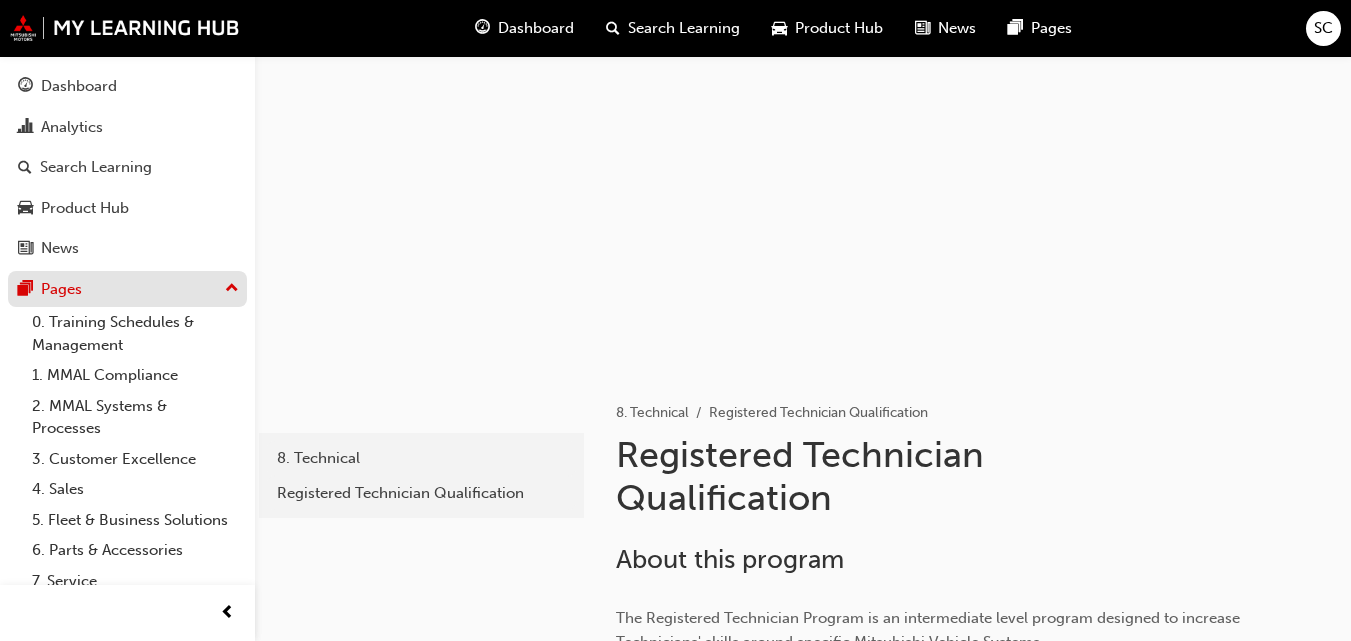 scroll, scrollTop: 0, scrollLeft: 0, axis: both 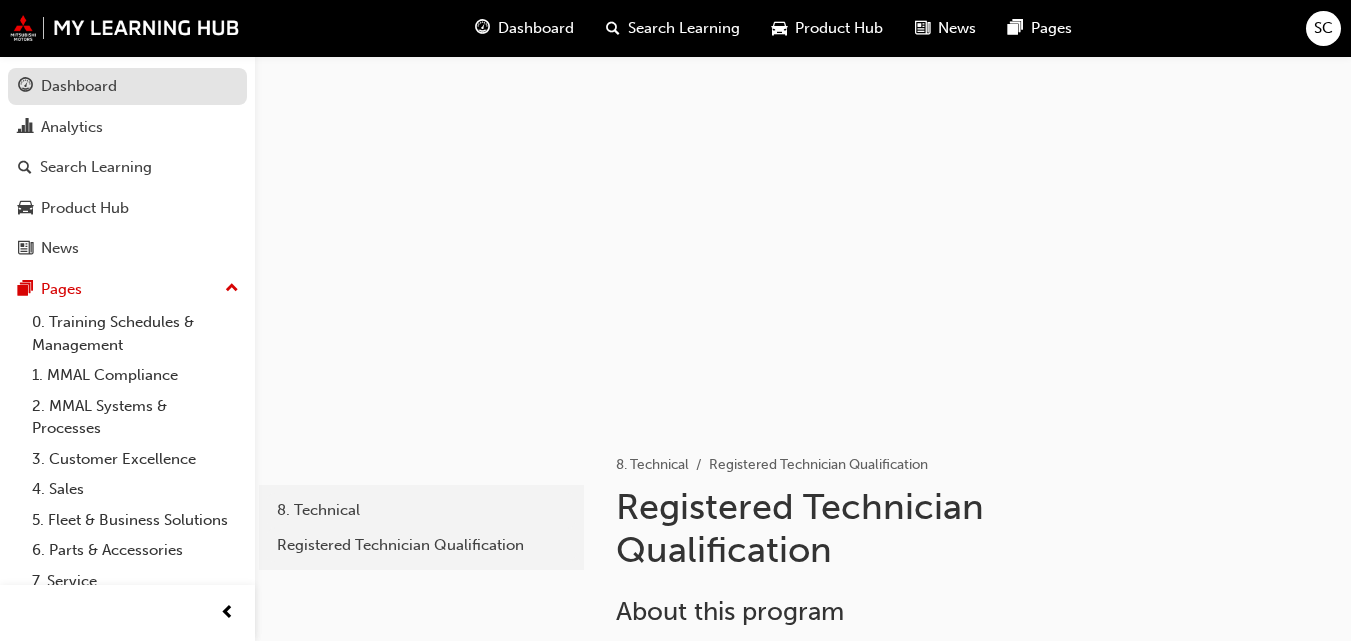 click on "Dashboard" at bounding box center (79, 86) 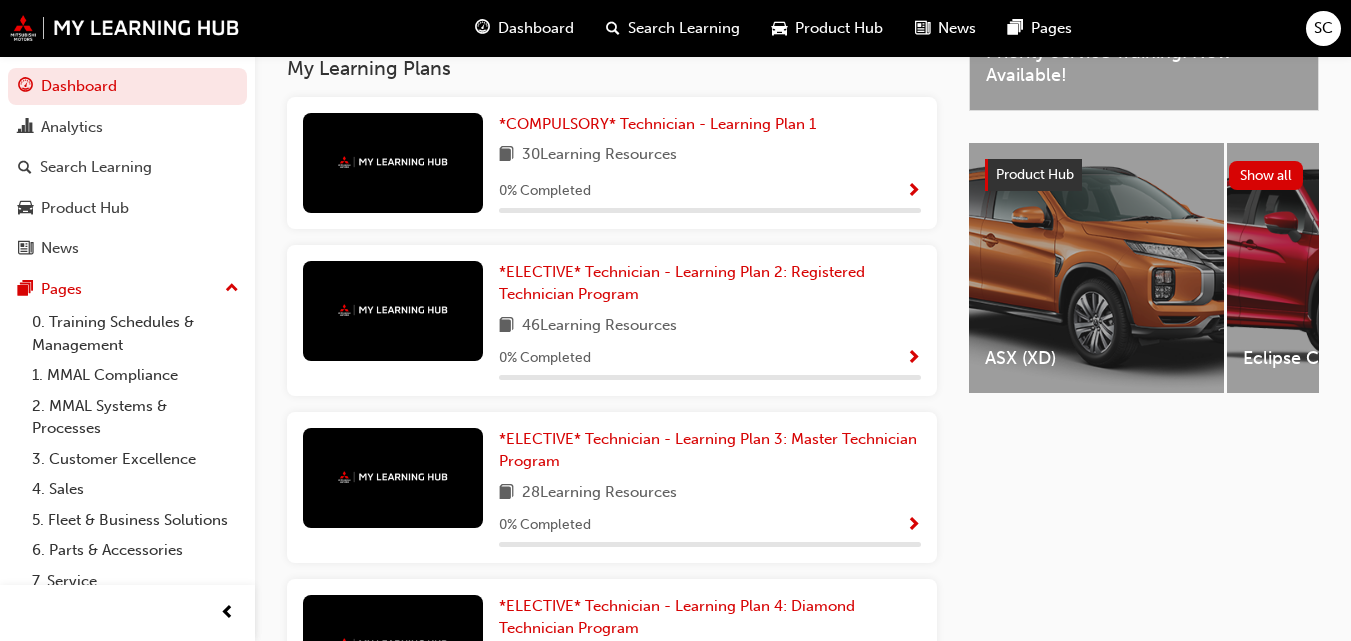 scroll, scrollTop: 579, scrollLeft: 0, axis: vertical 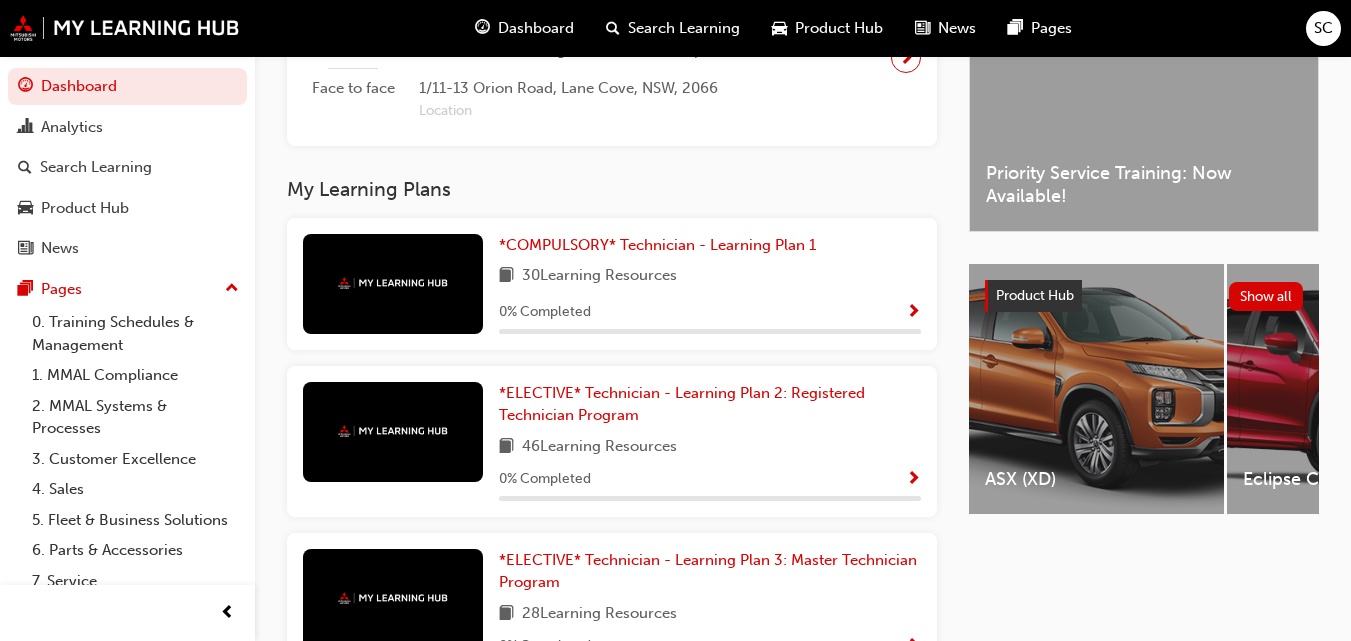 click at bounding box center [393, 284] 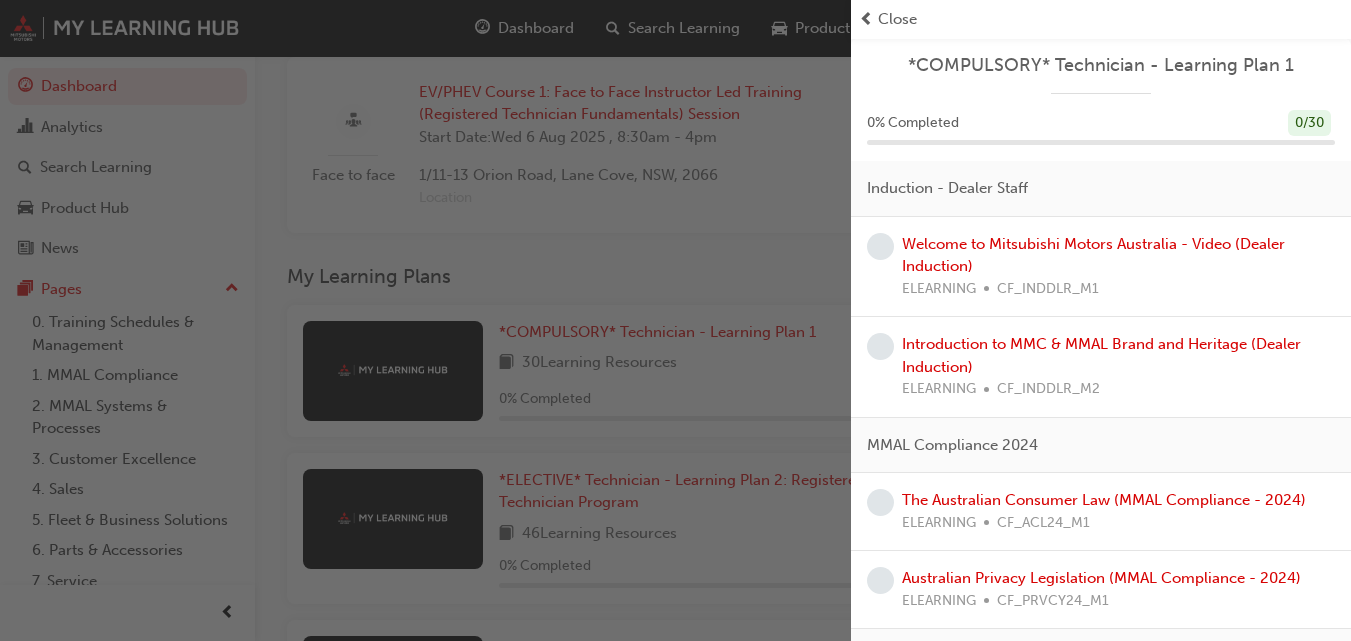 scroll, scrollTop: 479, scrollLeft: 0, axis: vertical 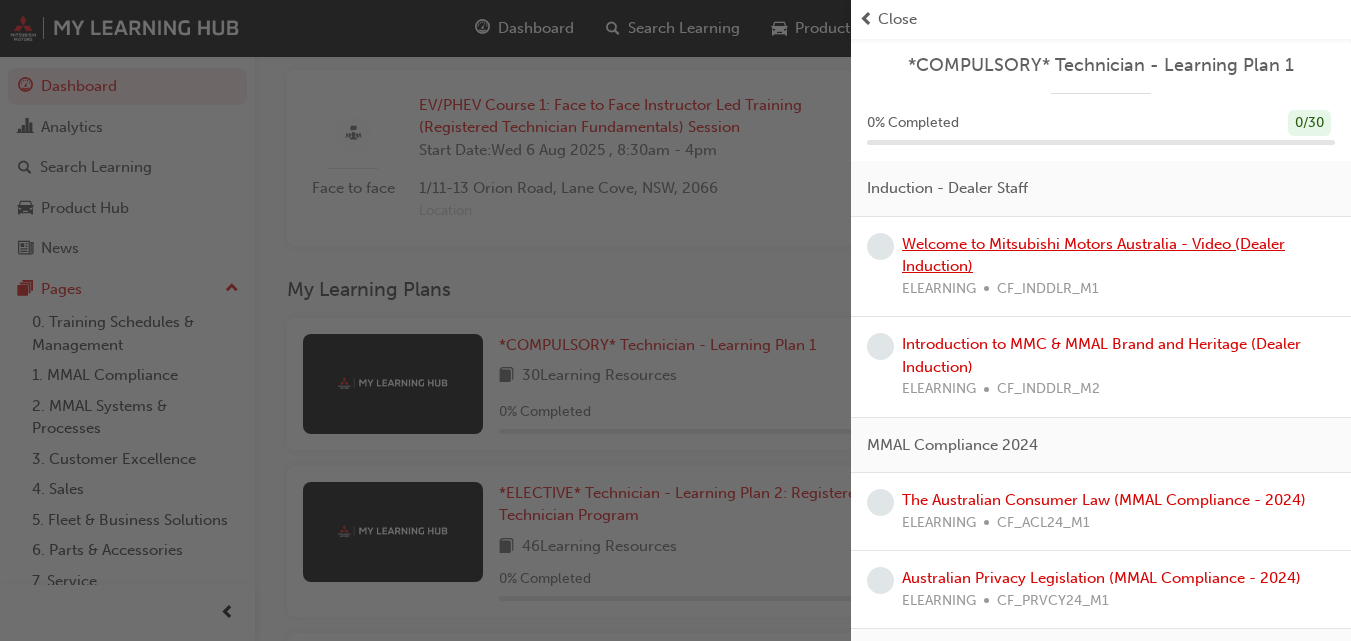 click on "Welcome to Mitsubishi Motors Australia - Video (Dealer Induction)" at bounding box center (1093, 255) 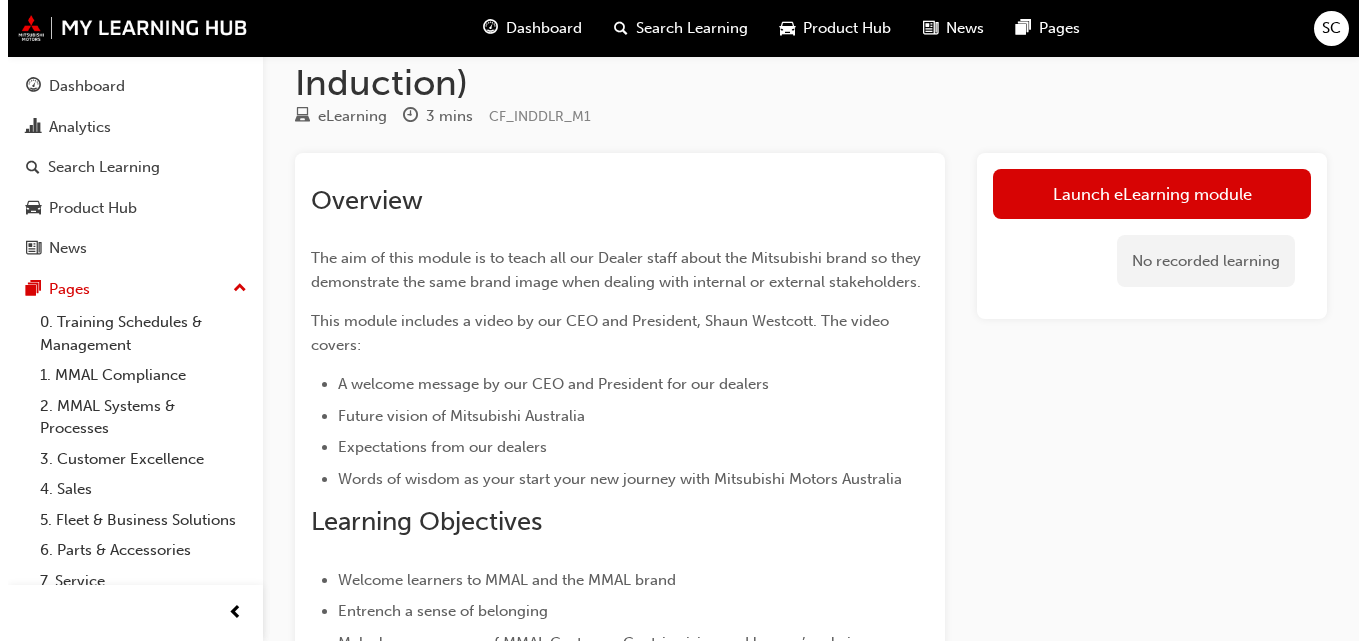 scroll, scrollTop: 0, scrollLeft: 0, axis: both 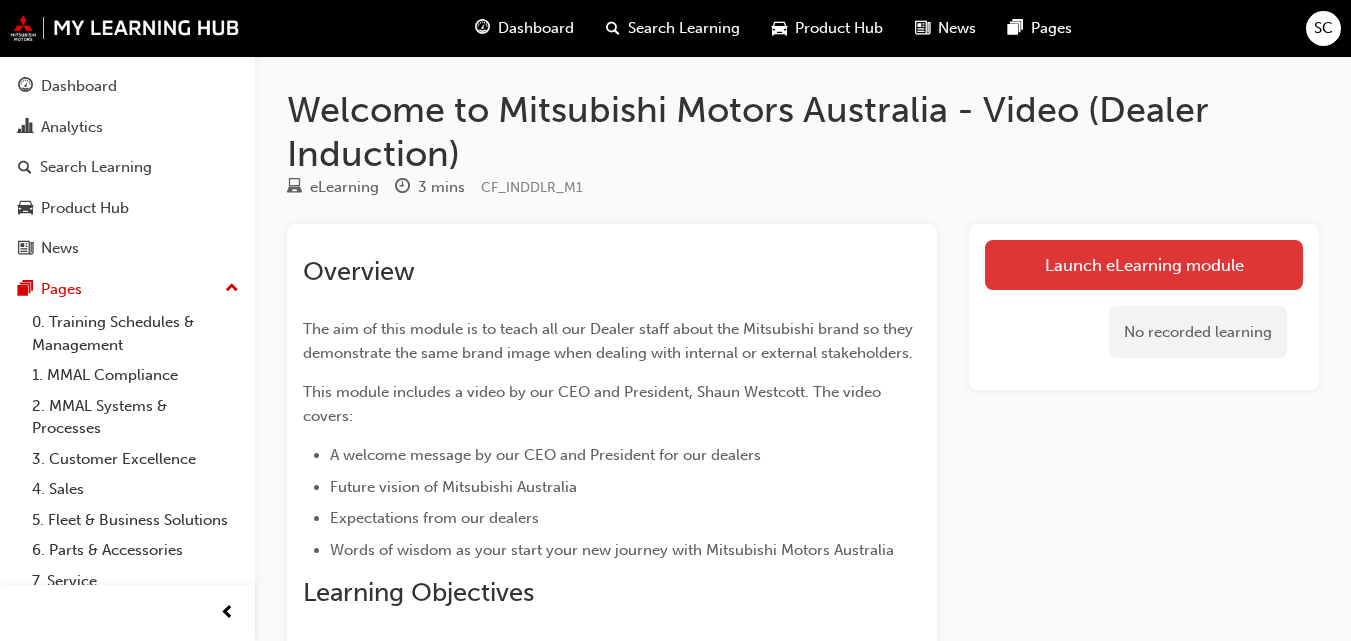 click on "Launch eLearning module" at bounding box center (1144, 265) 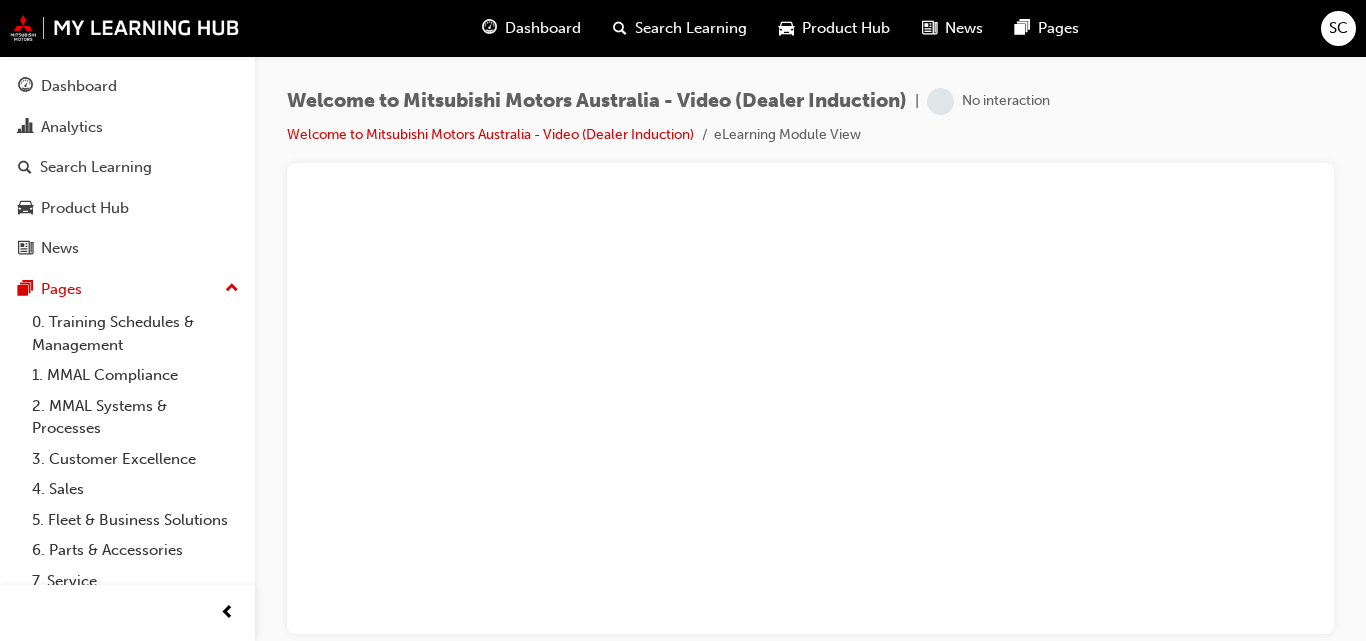 scroll, scrollTop: 0, scrollLeft: 0, axis: both 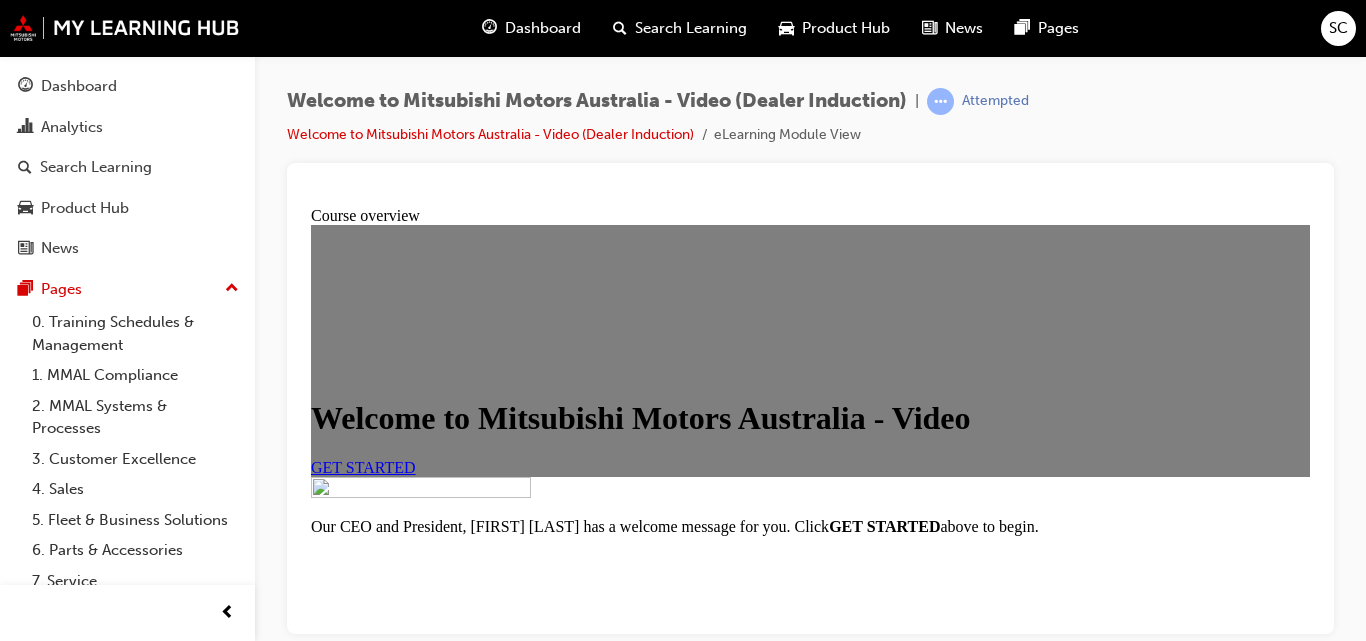 click on "GET STARTED" at bounding box center (363, 466) 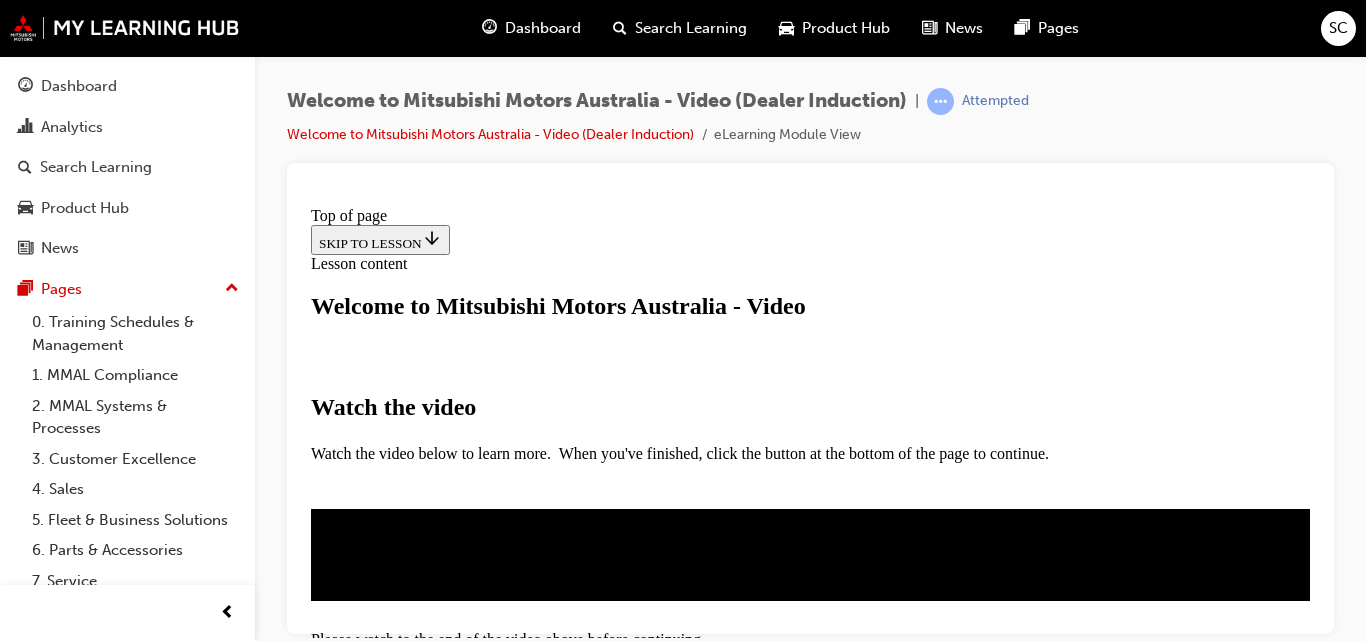 scroll, scrollTop: 400, scrollLeft: 0, axis: vertical 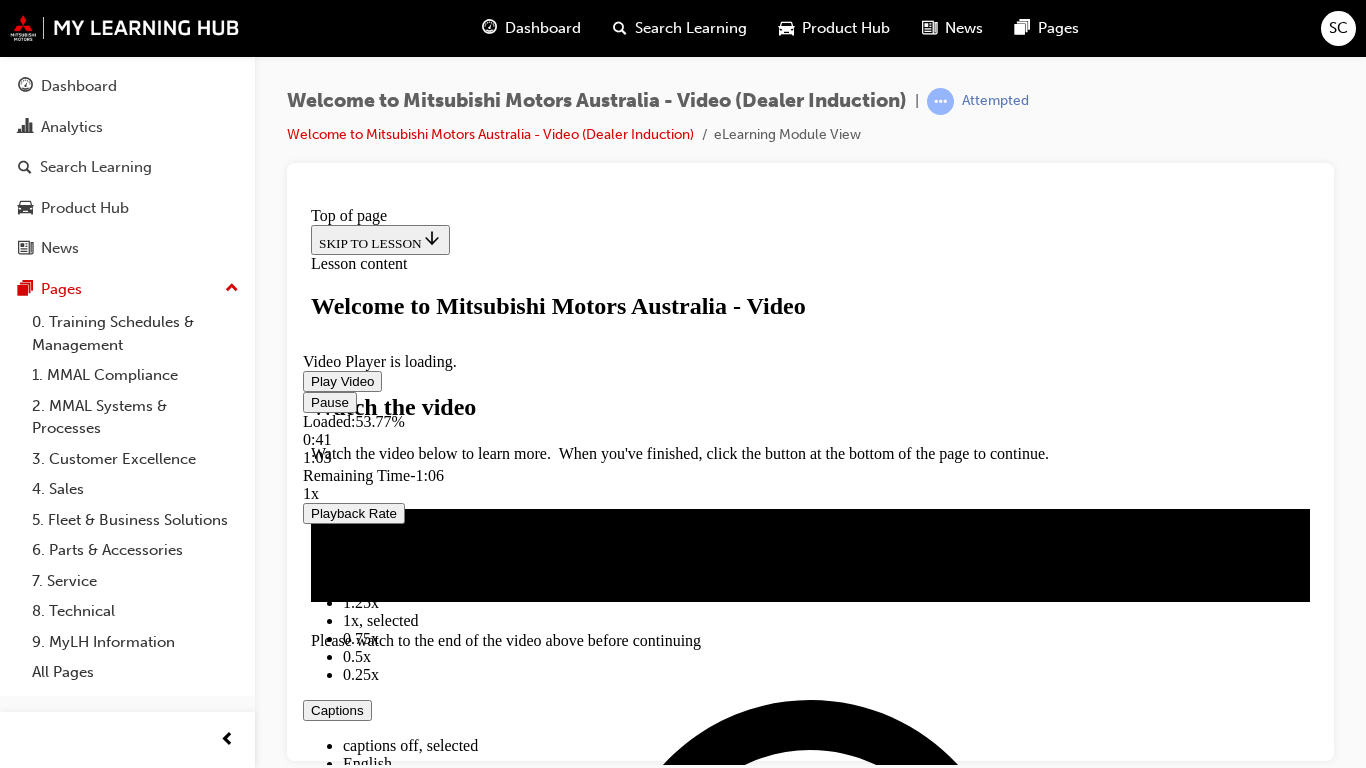 type 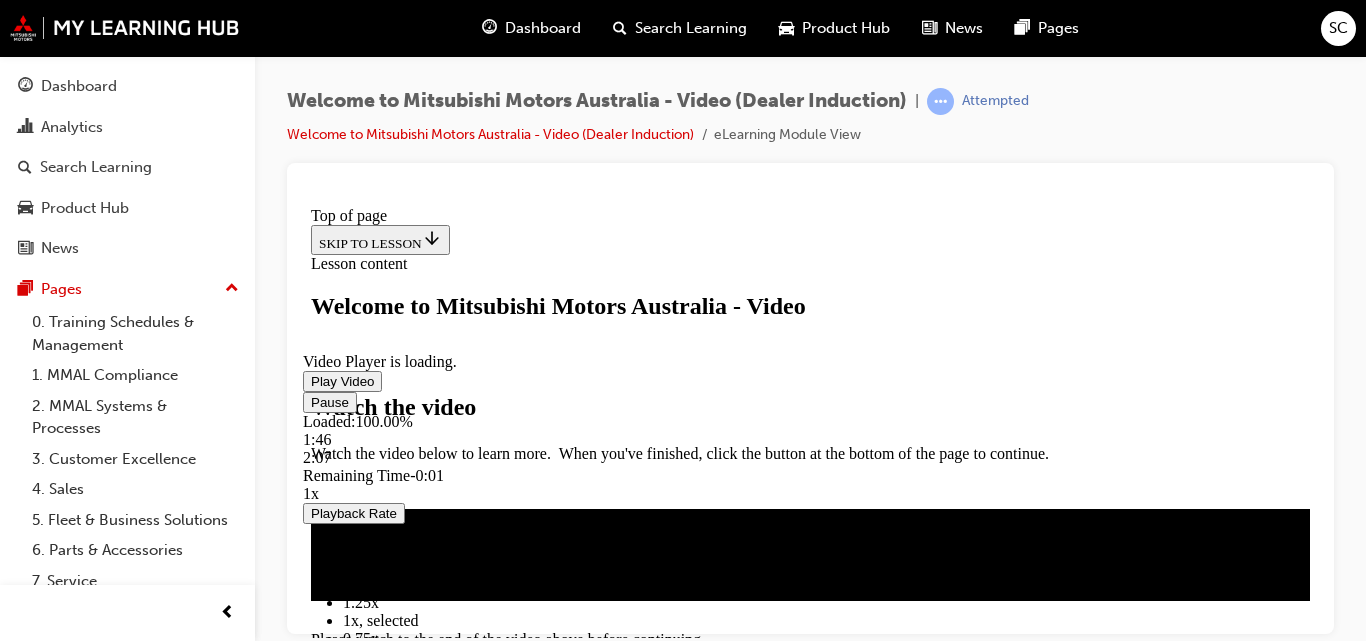 scroll, scrollTop: 687, scrollLeft: 0, axis: vertical 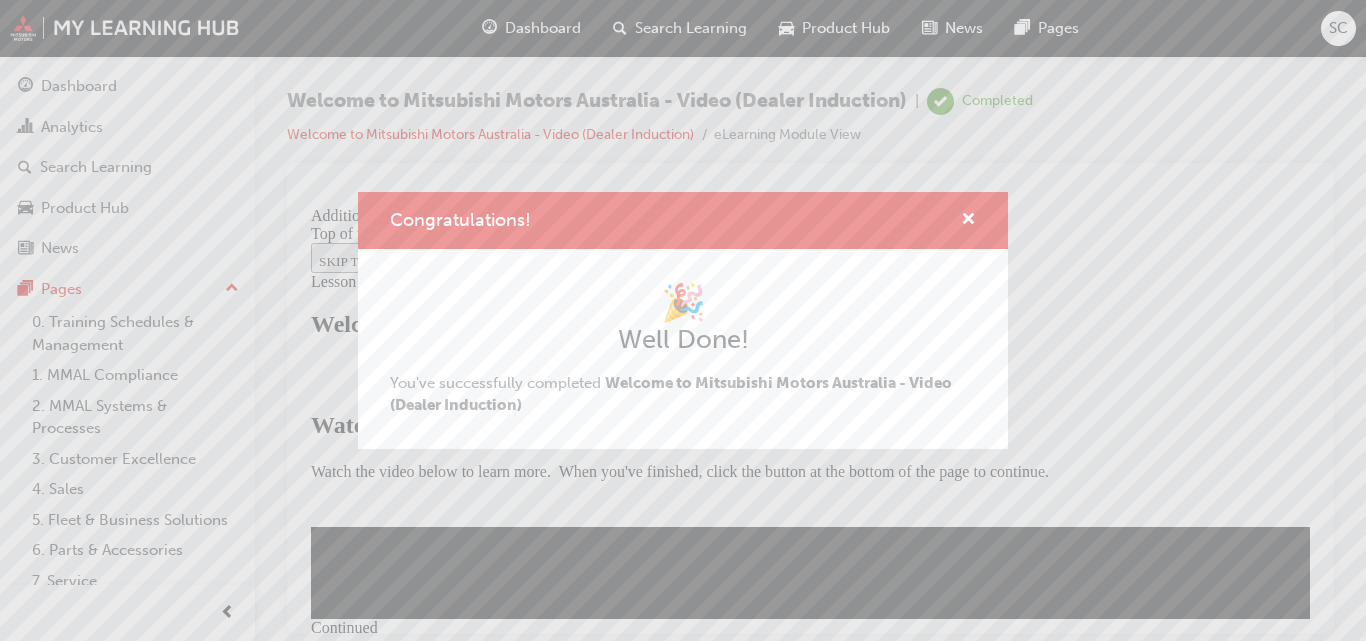 click on "You've successfully completed   Welcome to Mitsubishi Motors Australia - Video (Dealer Induction)" at bounding box center (671, 394) 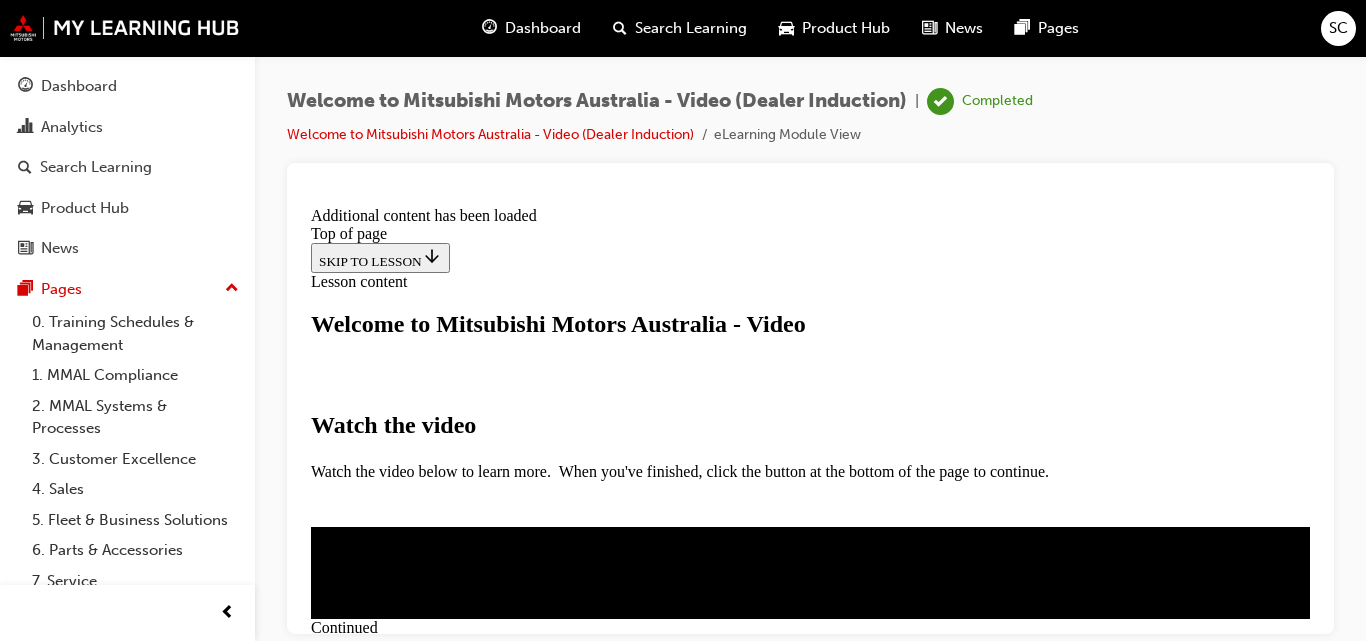 click on "CLOSE MODULE" at bounding box center [372, 861] 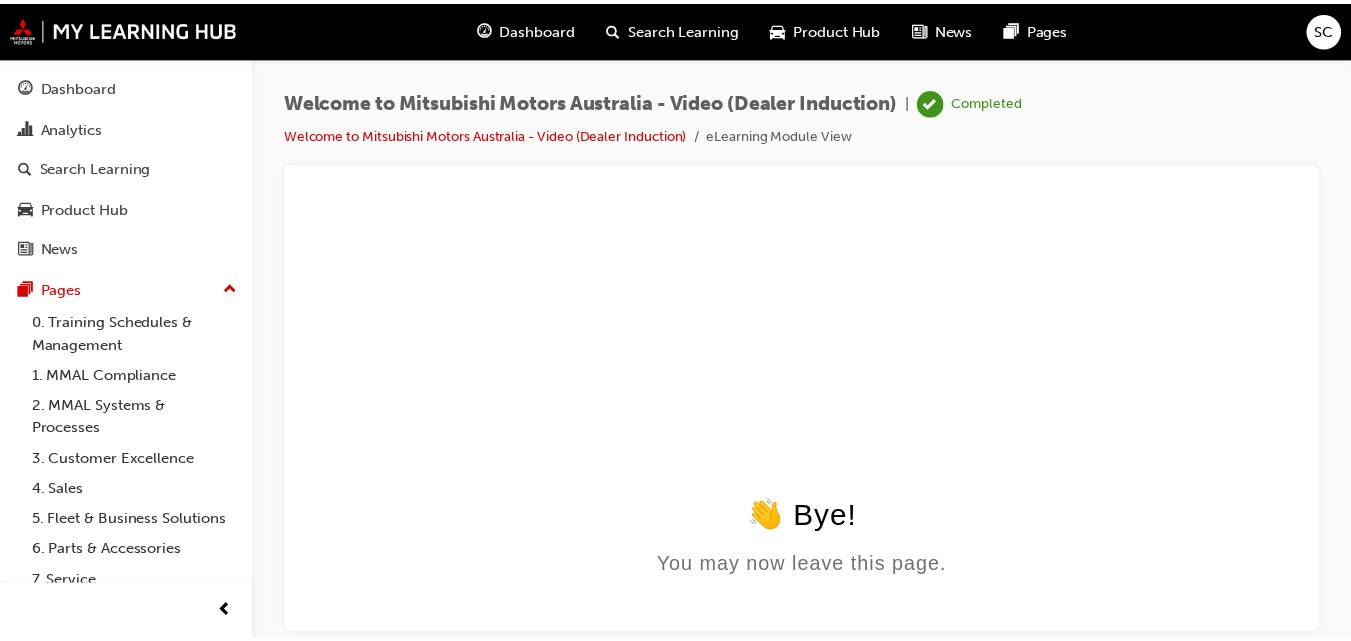 scroll, scrollTop: 0, scrollLeft: 0, axis: both 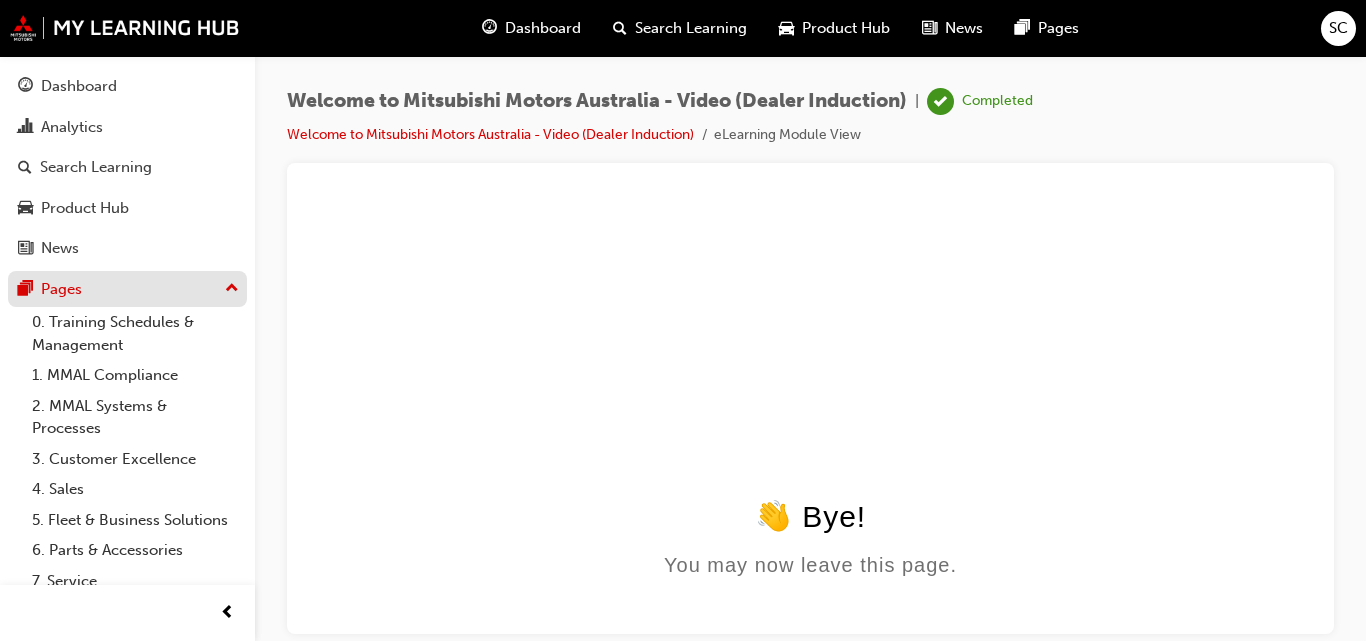 click on "Pages" at bounding box center (61, 289) 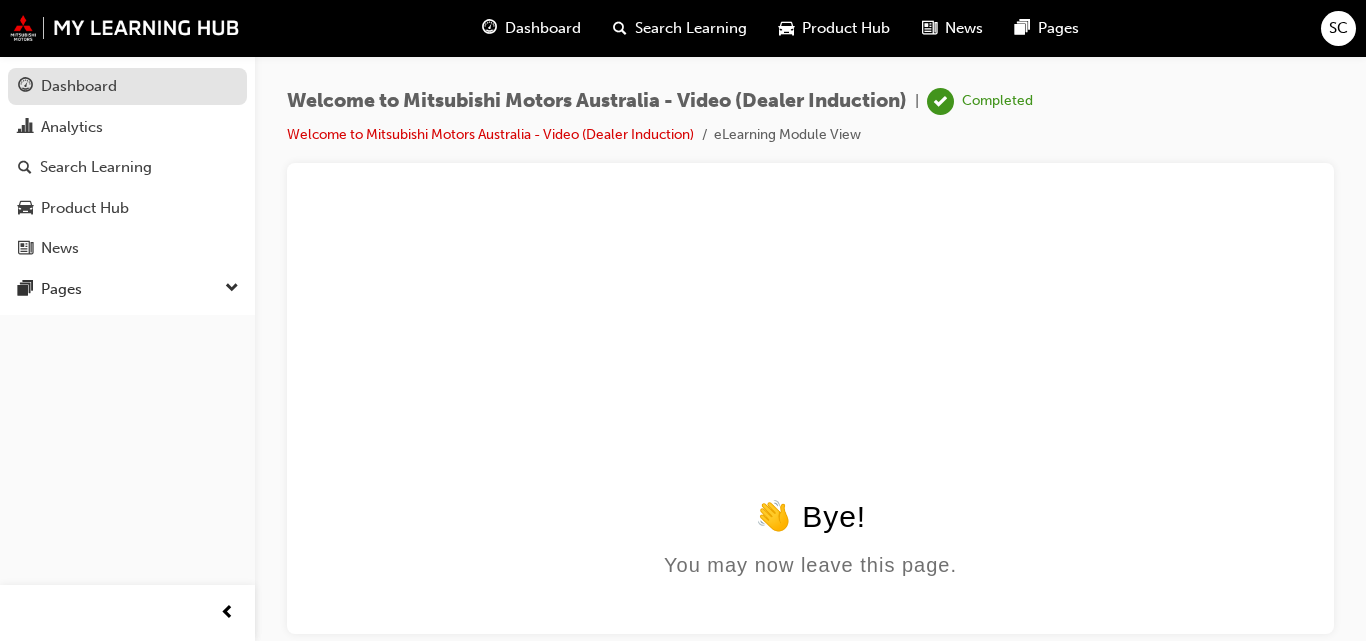 click on "Dashboard" at bounding box center [79, 86] 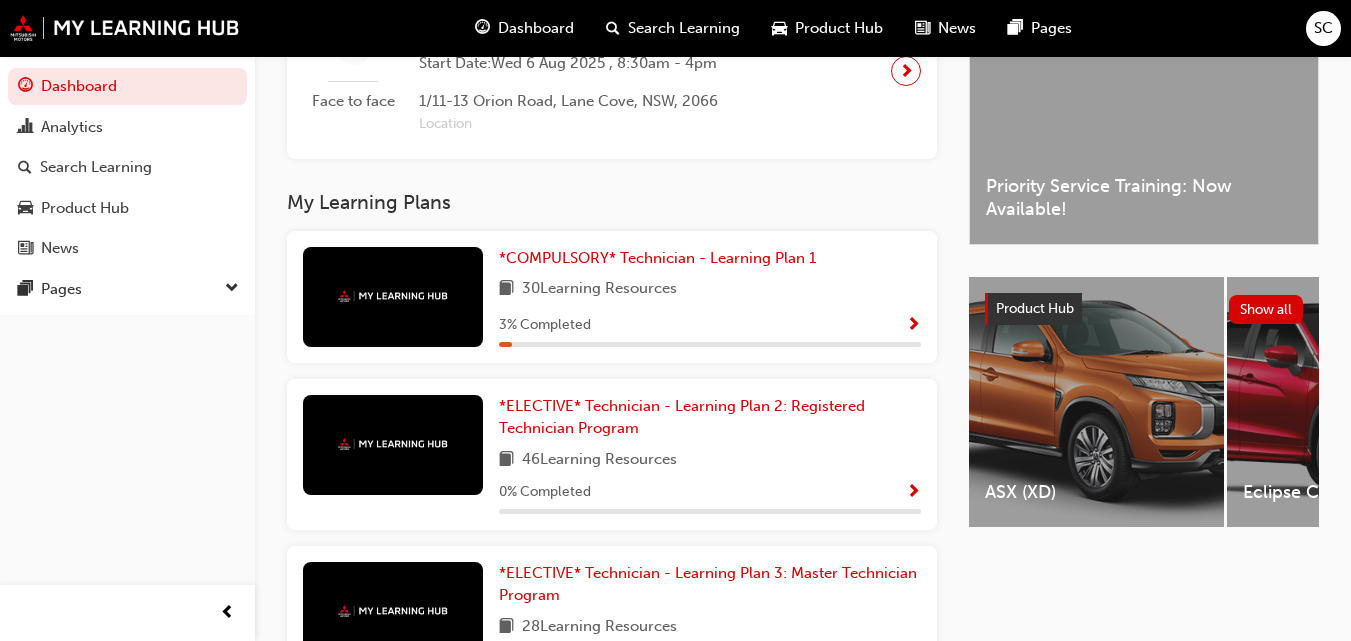 scroll, scrollTop: 600, scrollLeft: 0, axis: vertical 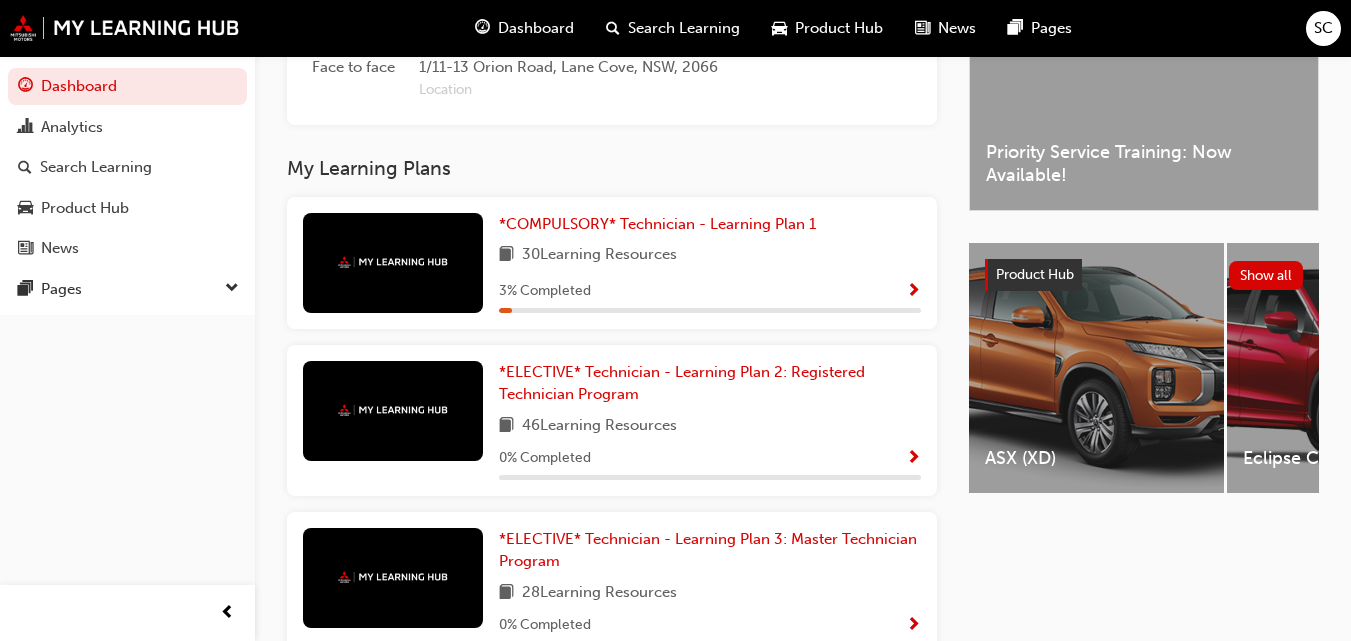 click on "3 % Completed" at bounding box center [710, 291] 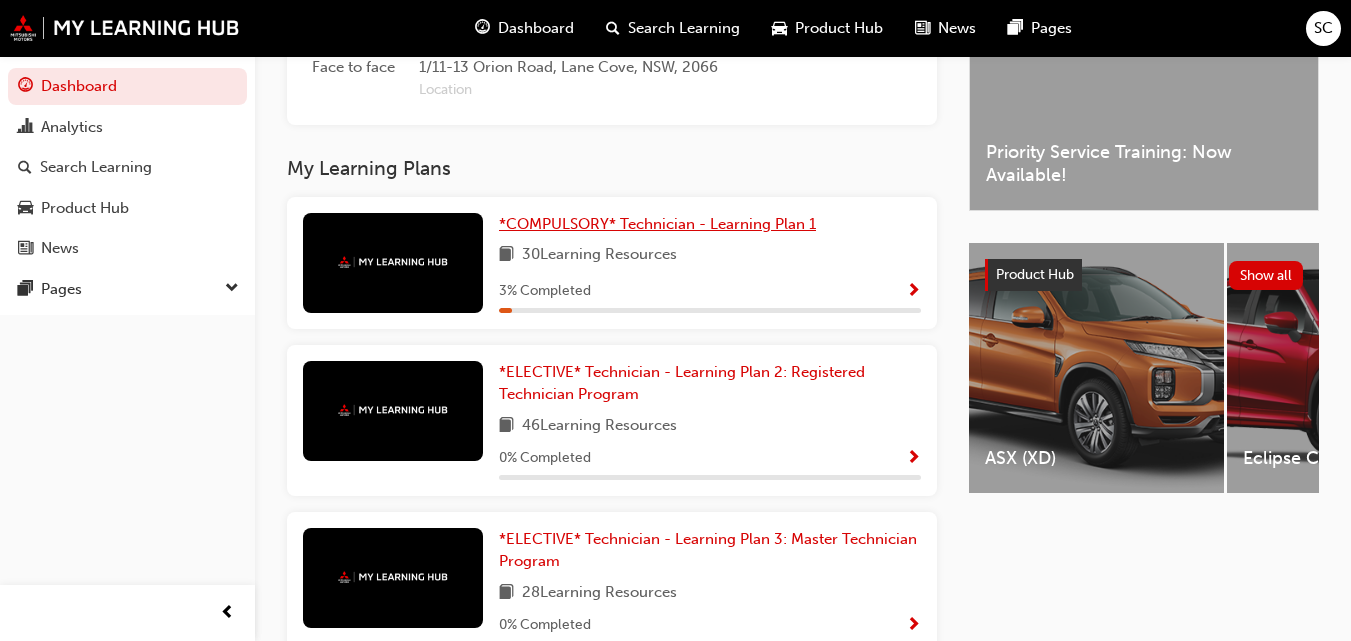 click on "*COMPULSORY* Technician - Learning Plan 1" at bounding box center [657, 224] 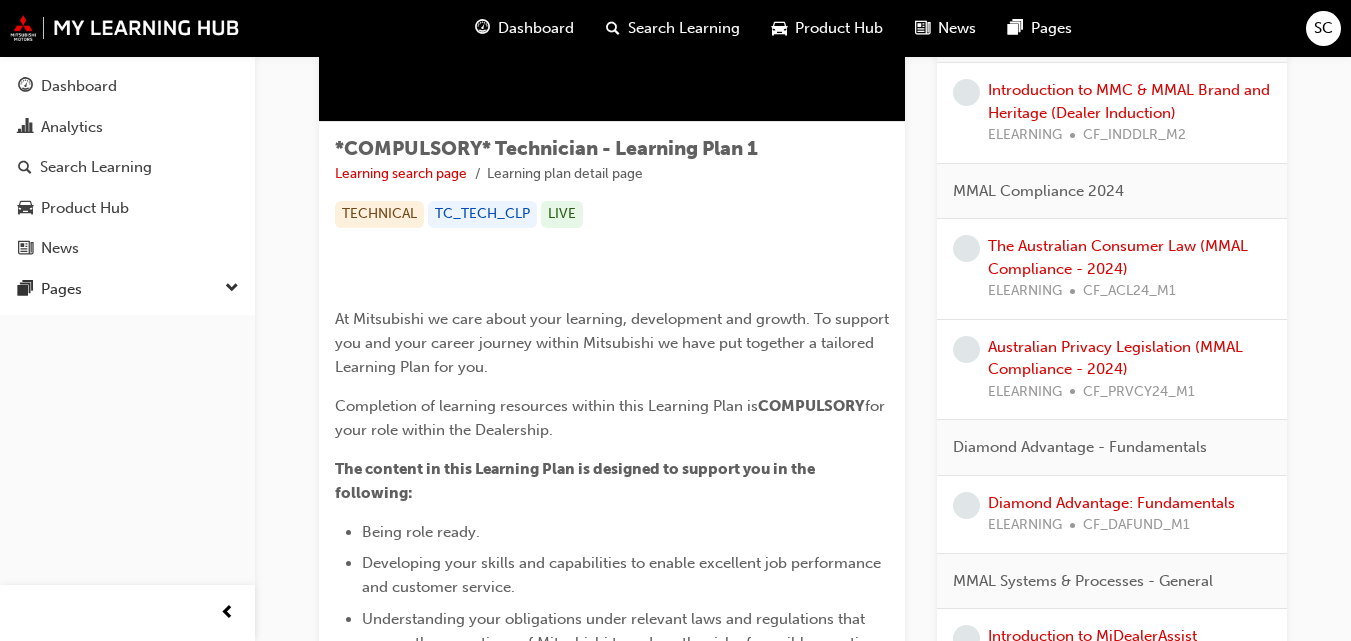 scroll, scrollTop: 300, scrollLeft: 0, axis: vertical 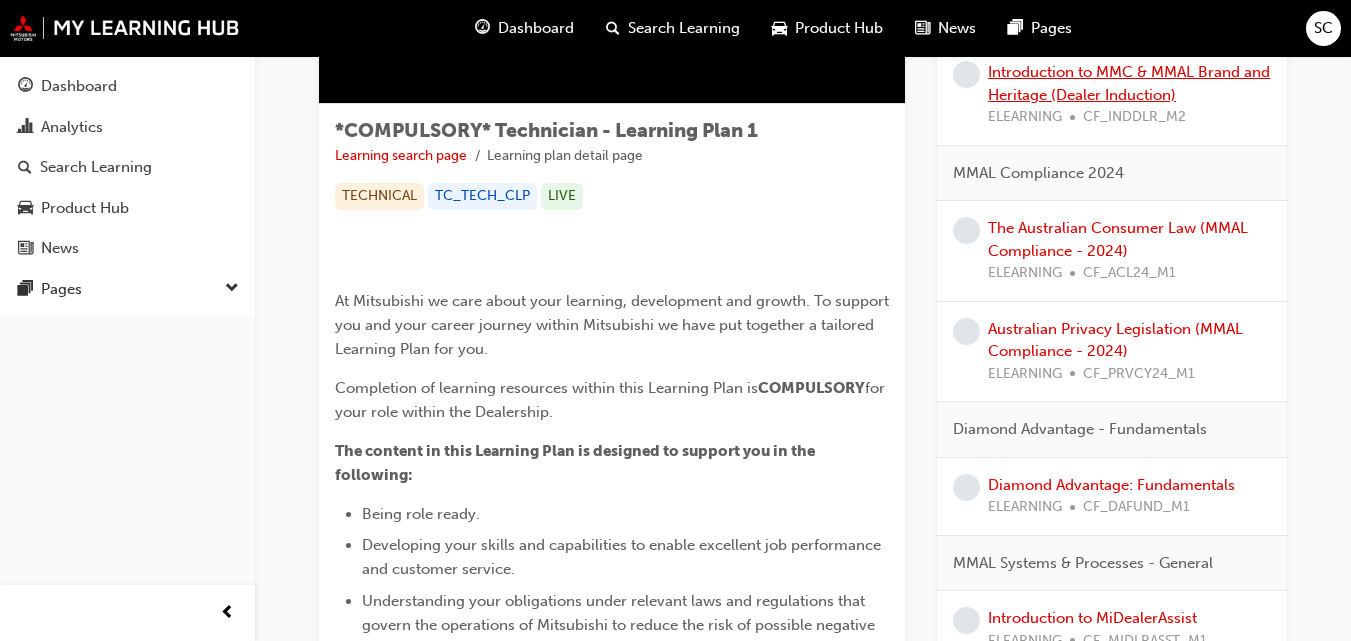 click on "Introduction to MMC & MMAL Brand and Heritage (Dealer Induction)" at bounding box center (1129, 83) 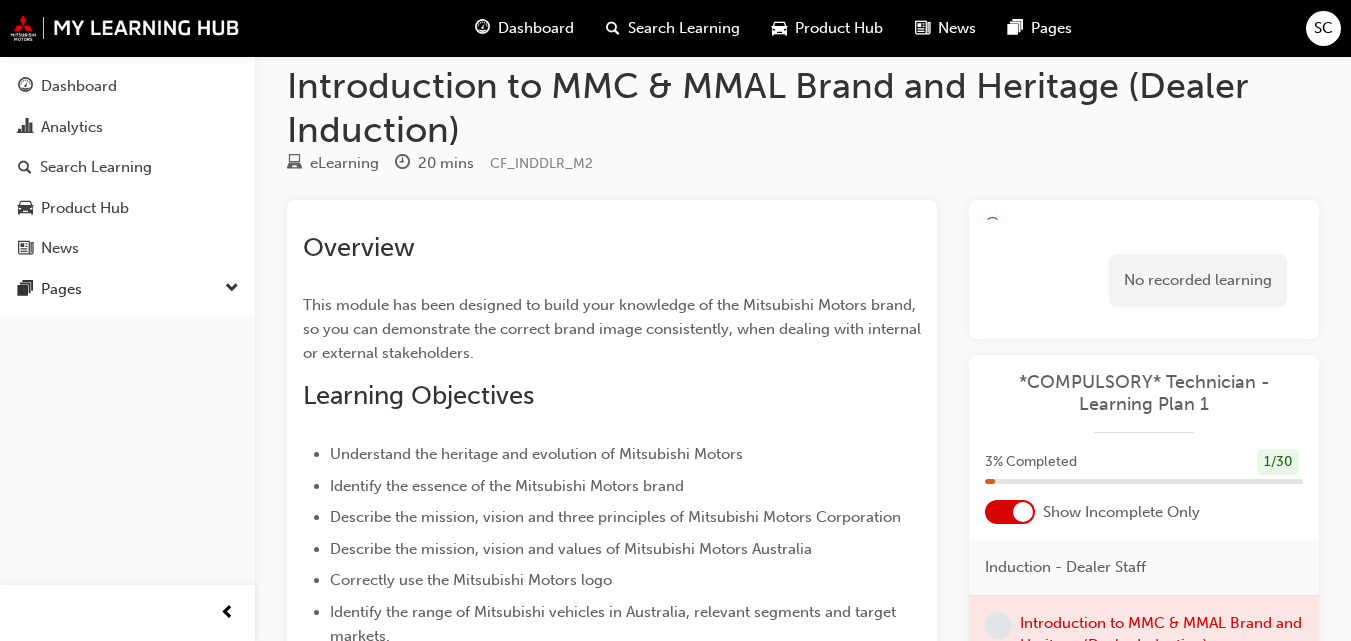 scroll, scrollTop: 0, scrollLeft: 0, axis: both 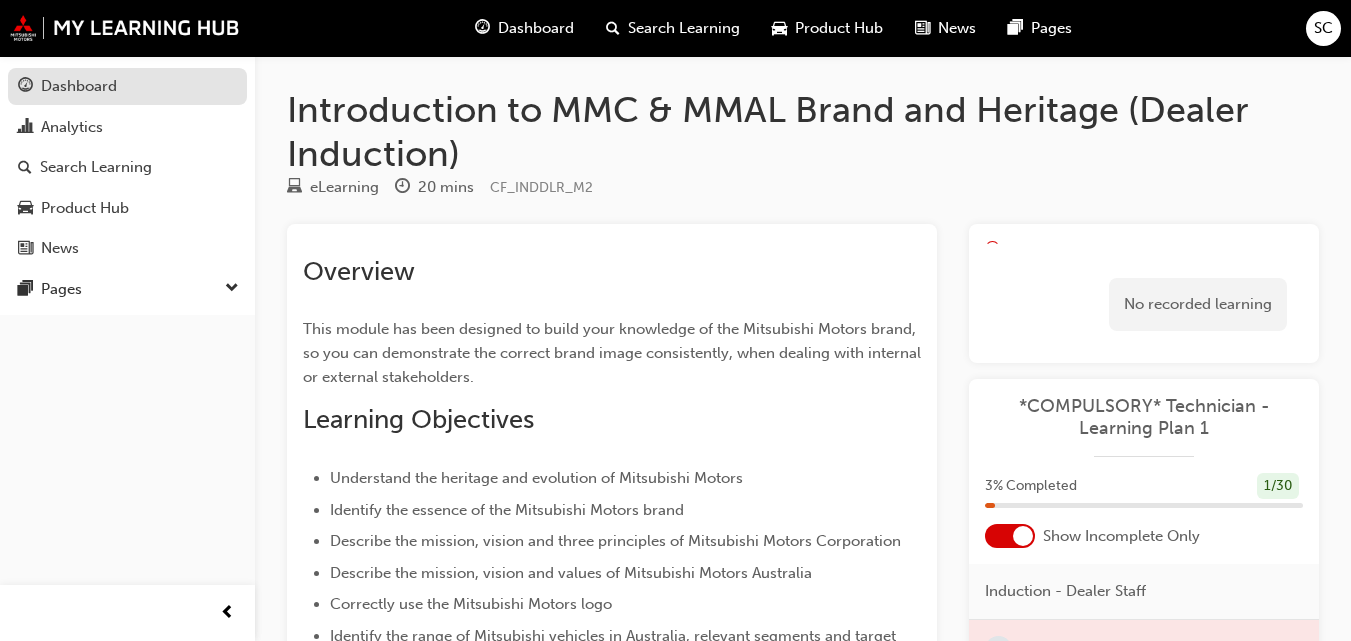 click on "Dashboard" at bounding box center (79, 86) 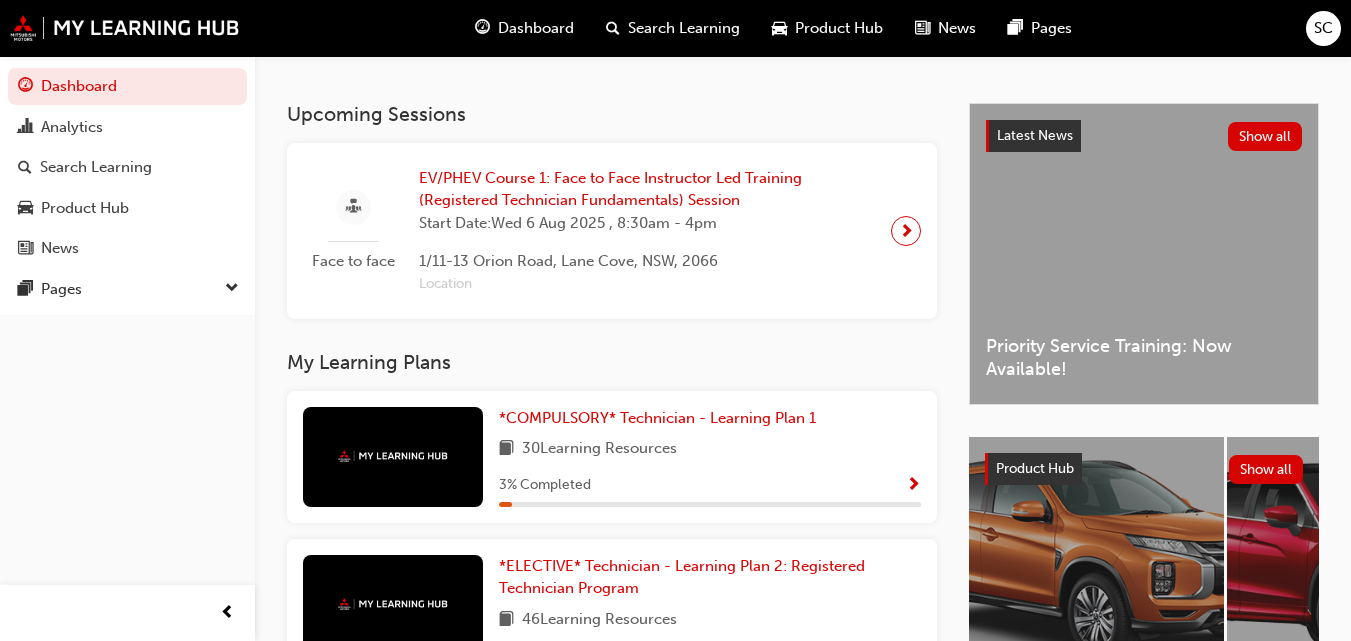 scroll, scrollTop: 600, scrollLeft: 0, axis: vertical 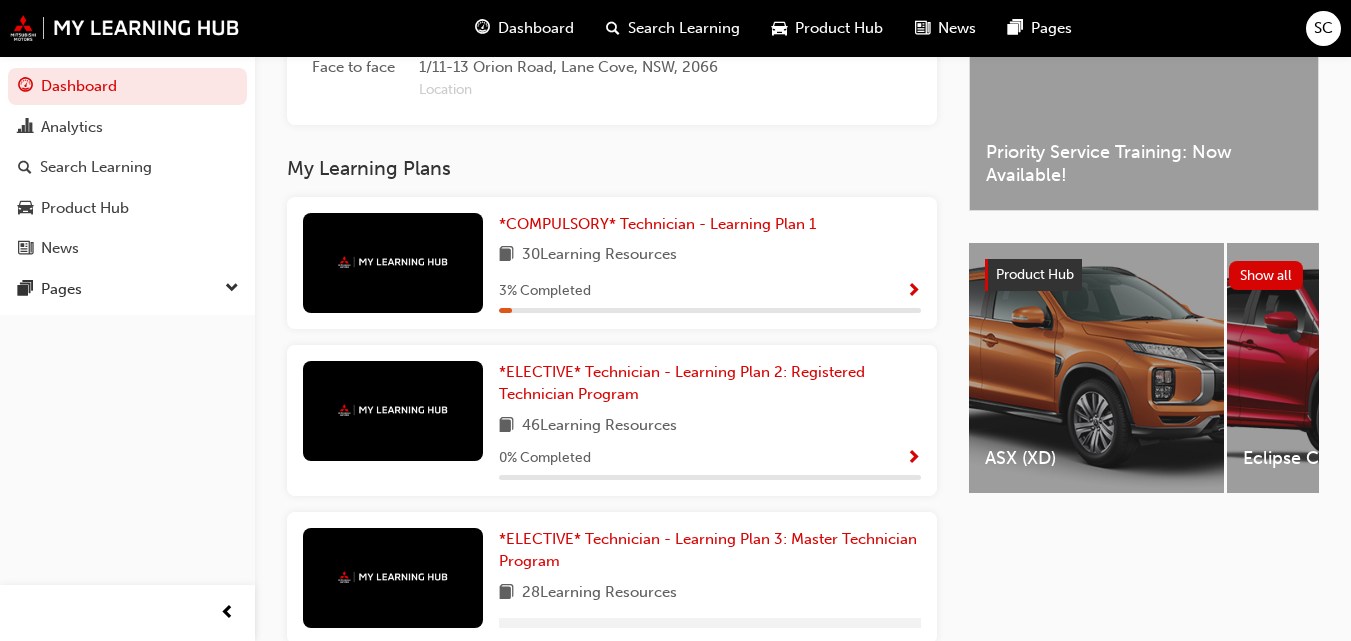 click at bounding box center (913, 292) 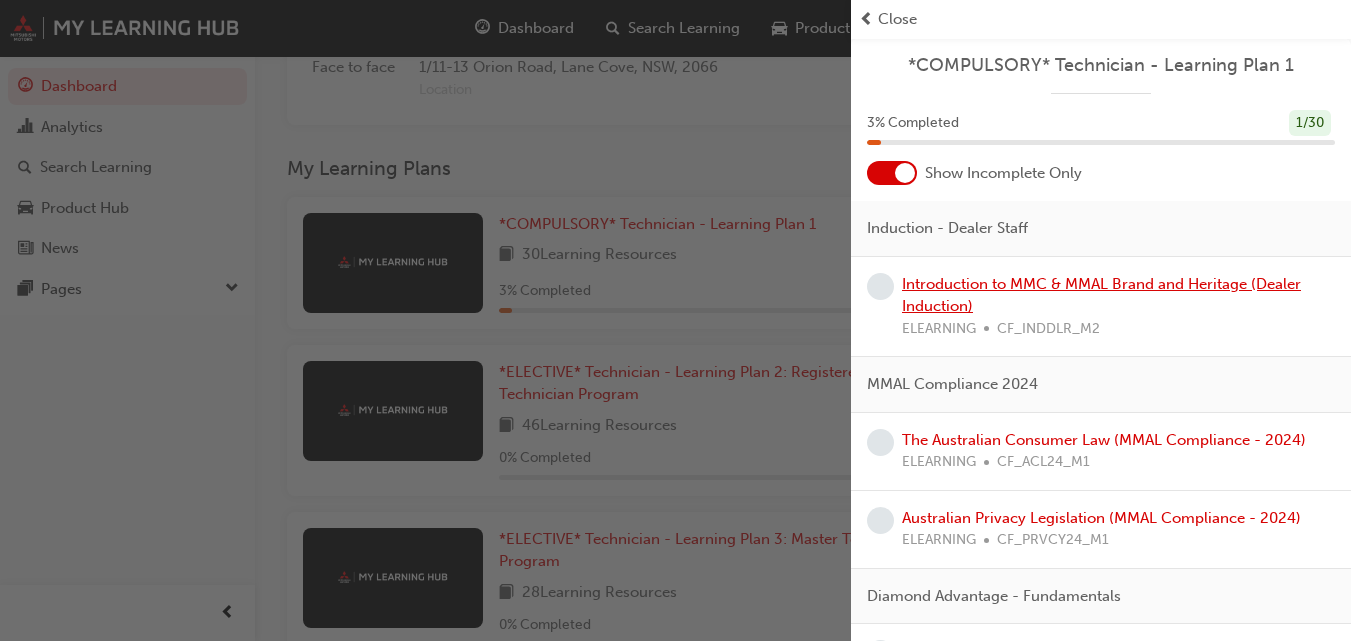 click on "Introduction to MMC & MMAL Brand and Heritage (Dealer Induction)" at bounding box center (1101, 295) 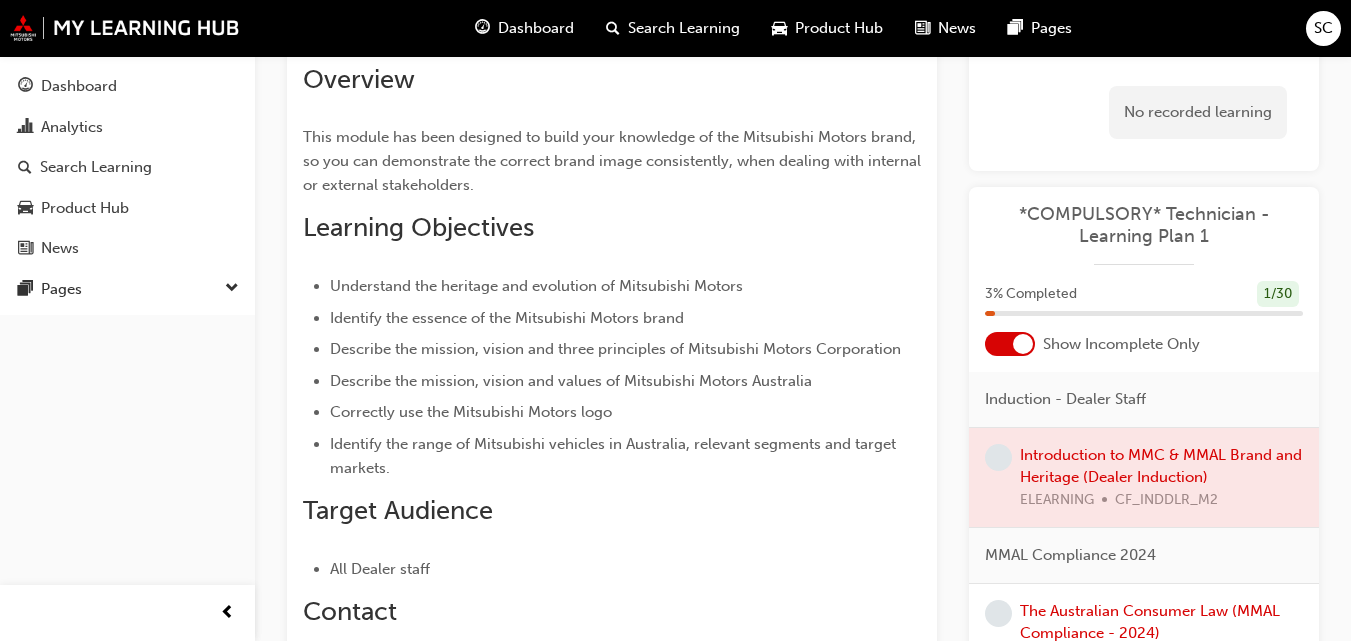 scroll, scrollTop: 200, scrollLeft: 0, axis: vertical 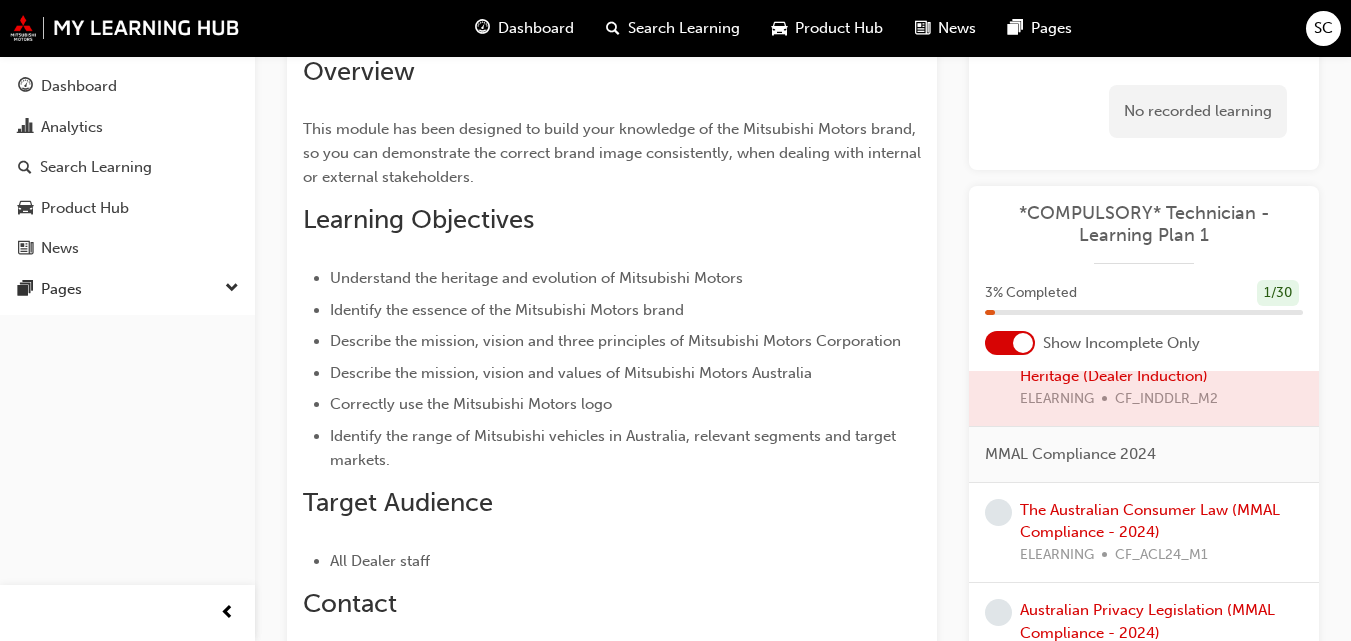 click at bounding box center (1144, 376) 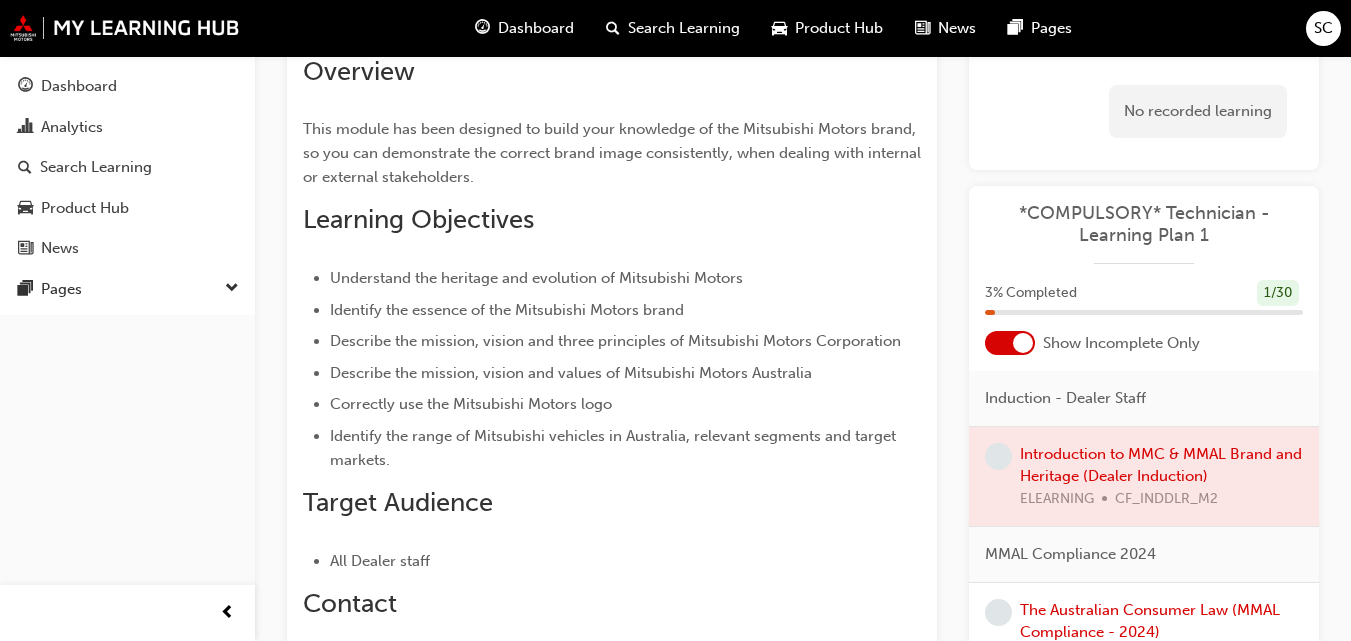 click at bounding box center (1144, 476) 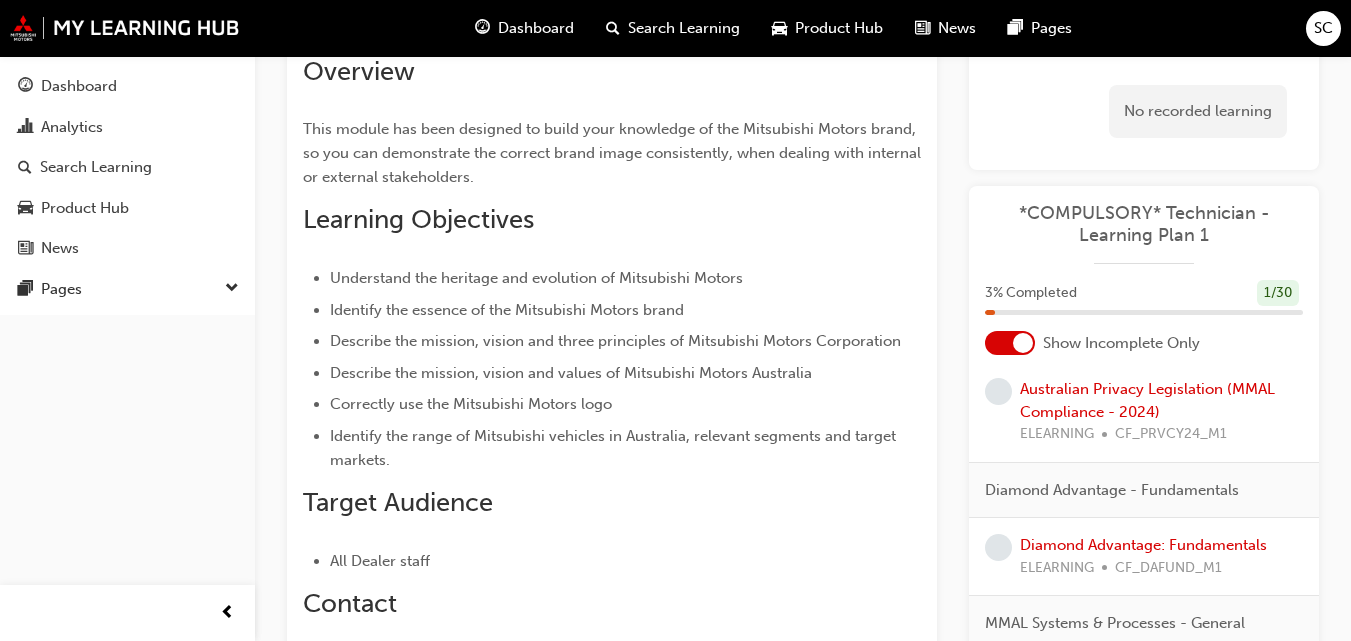scroll, scrollTop: 500, scrollLeft: 0, axis: vertical 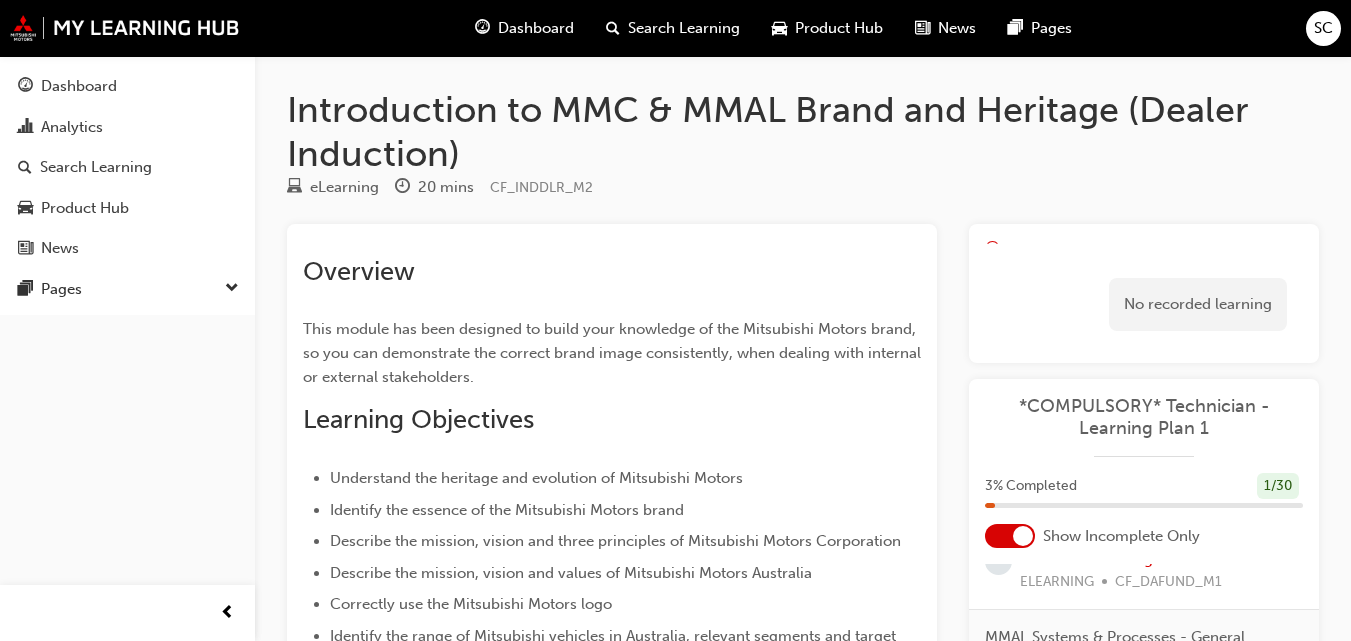 click at bounding box center (1023, 536) 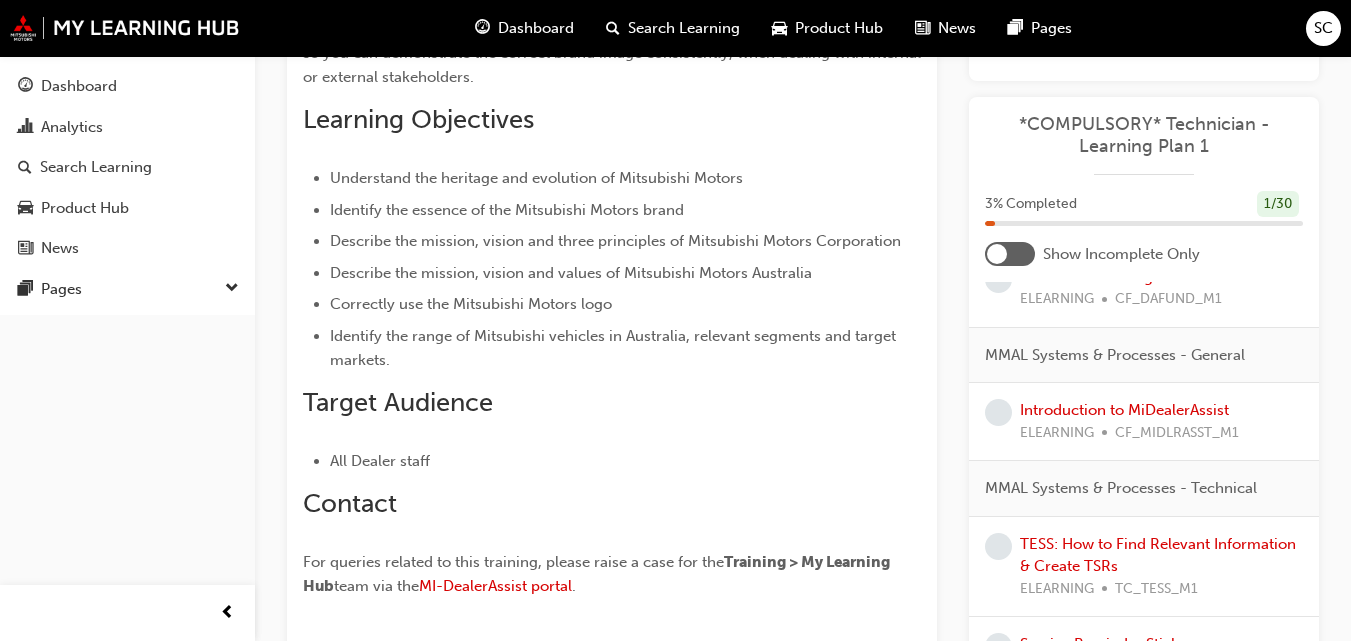 scroll, scrollTop: 400, scrollLeft: 0, axis: vertical 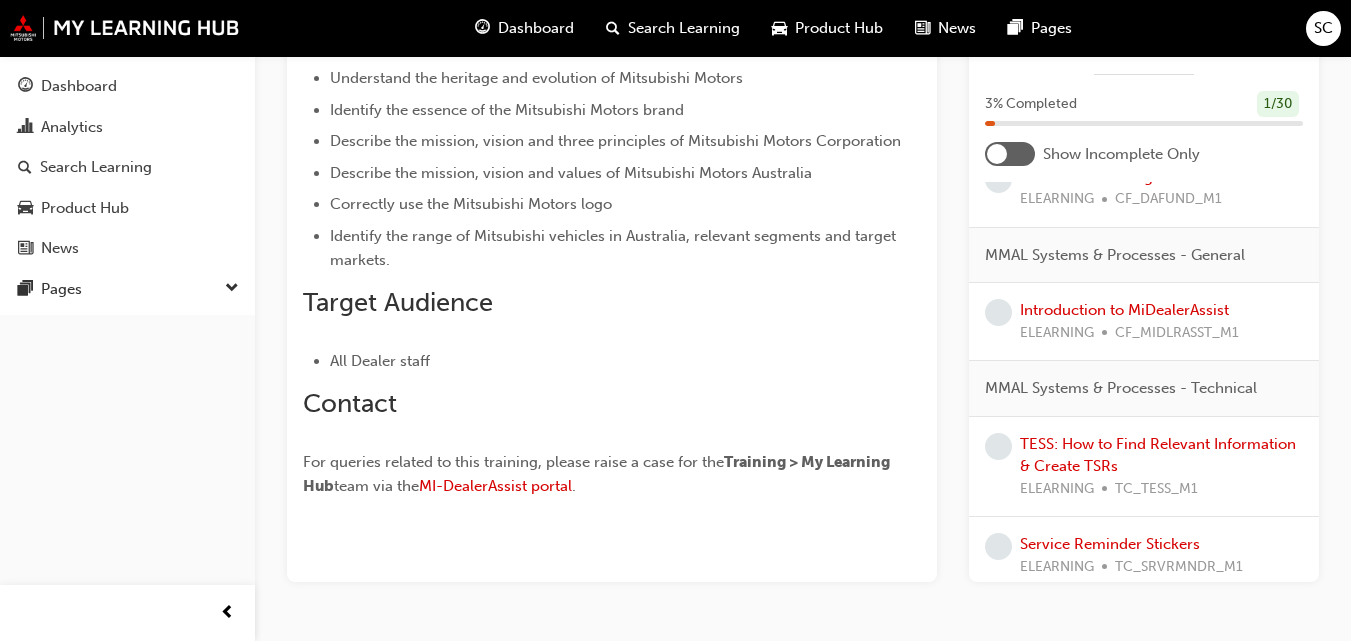 click at bounding box center (1010, 154) 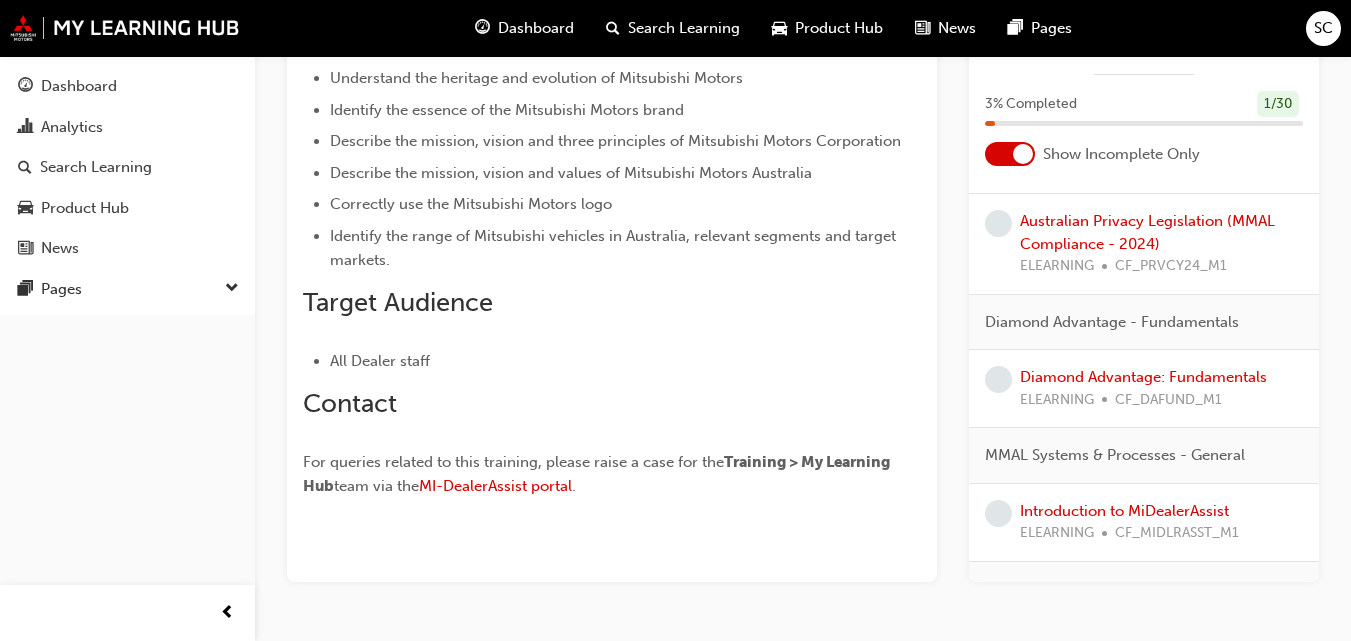 scroll, scrollTop: 0, scrollLeft: 0, axis: both 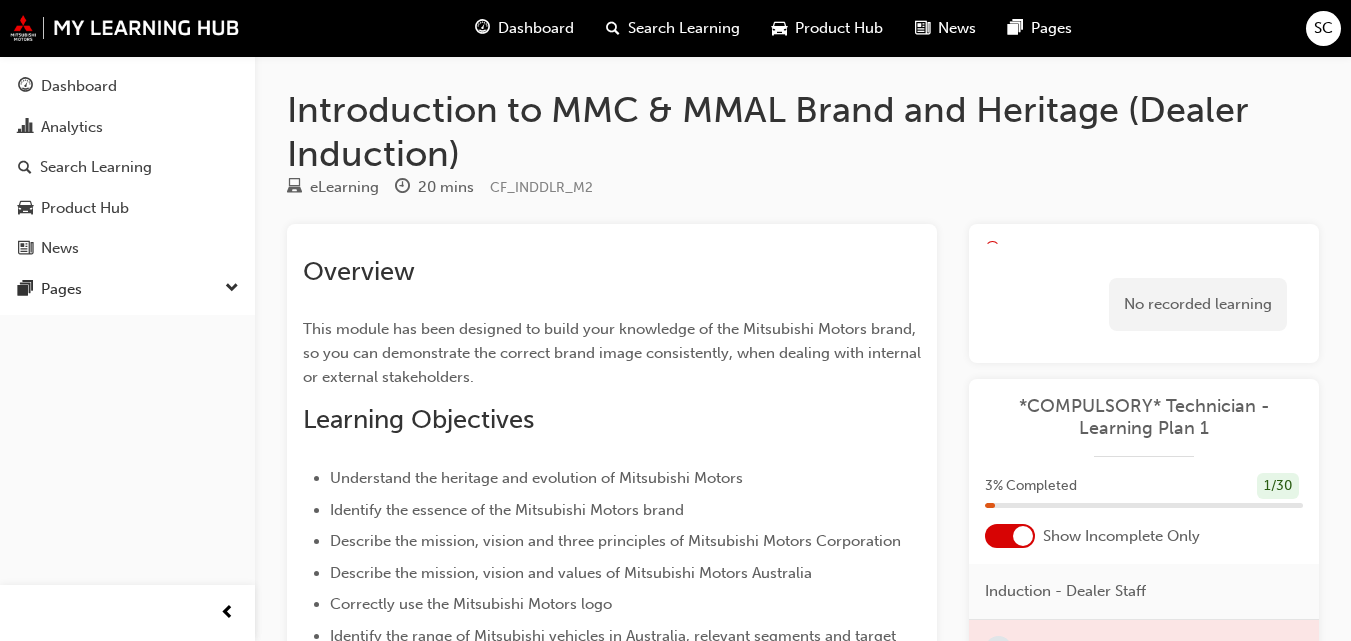 click on "Introduction to MMC & MMAL Brand and Heritage (Dealer Induction)" at bounding box center (803, 131) 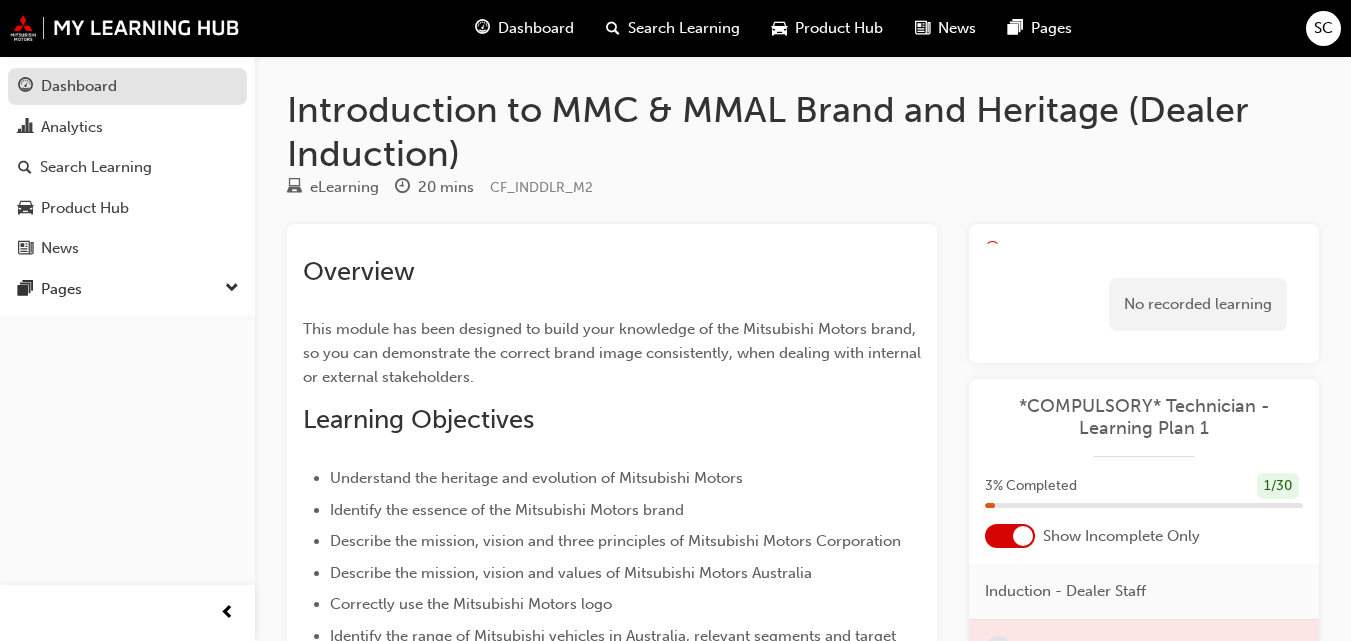 click on "Dashboard" at bounding box center [79, 86] 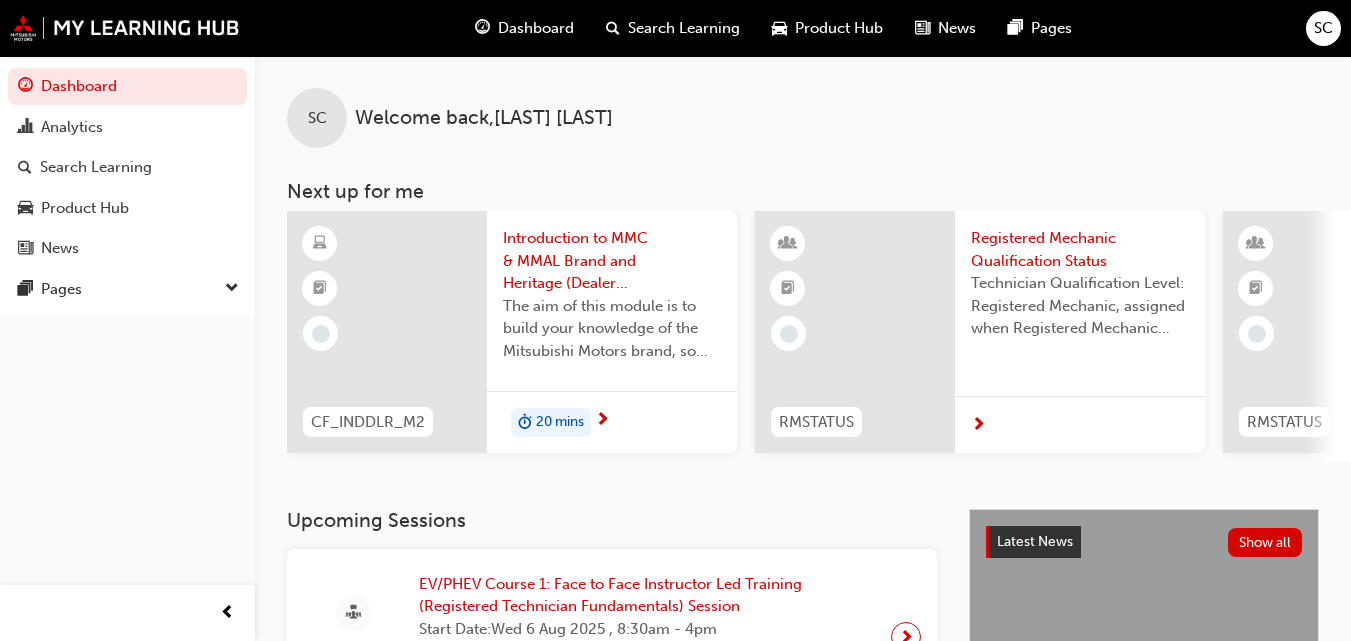 click on "CF_INDDLR_M2" at bounding box center (368, 422) 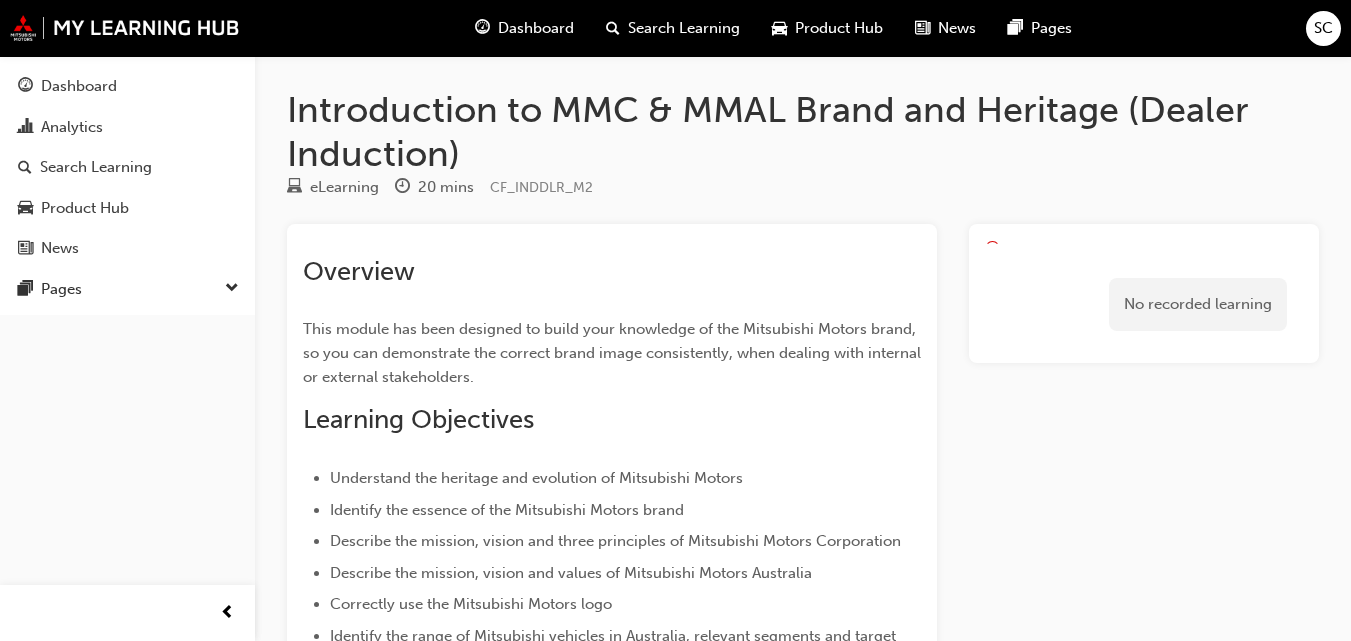 click on "No recorded learning" at bounding box center (1144, 293) 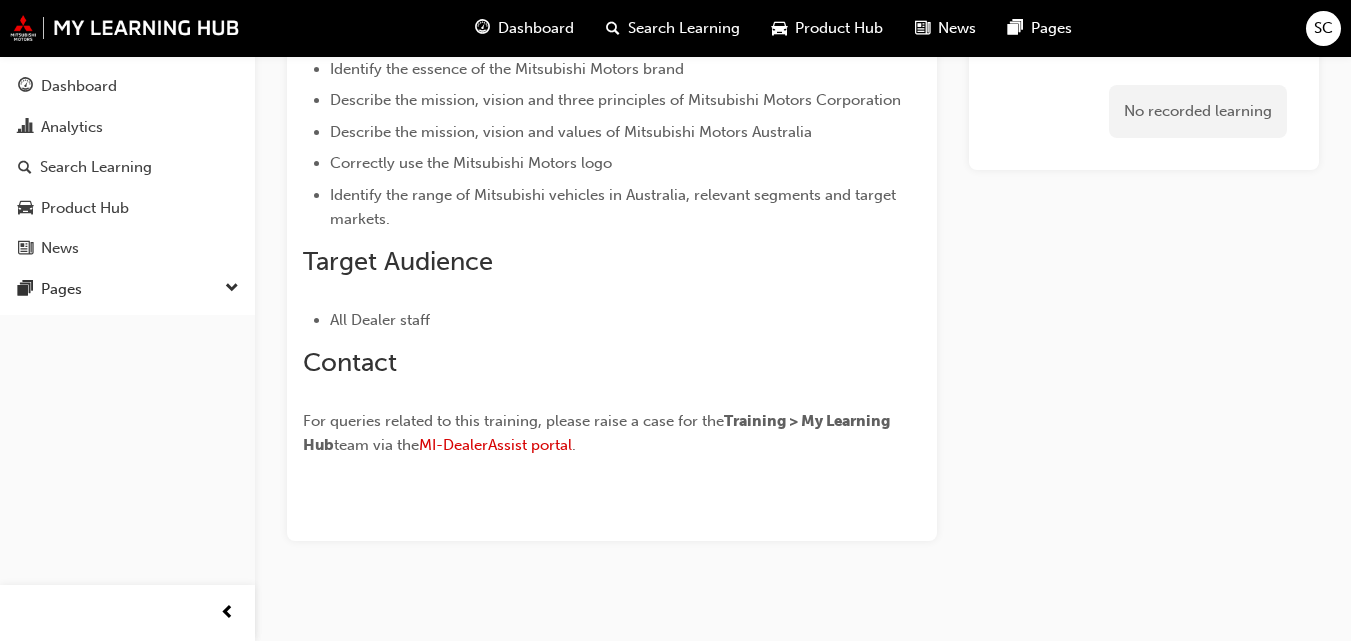 scroll, scrollTop: 0, scrollLeft: 0, axis: both 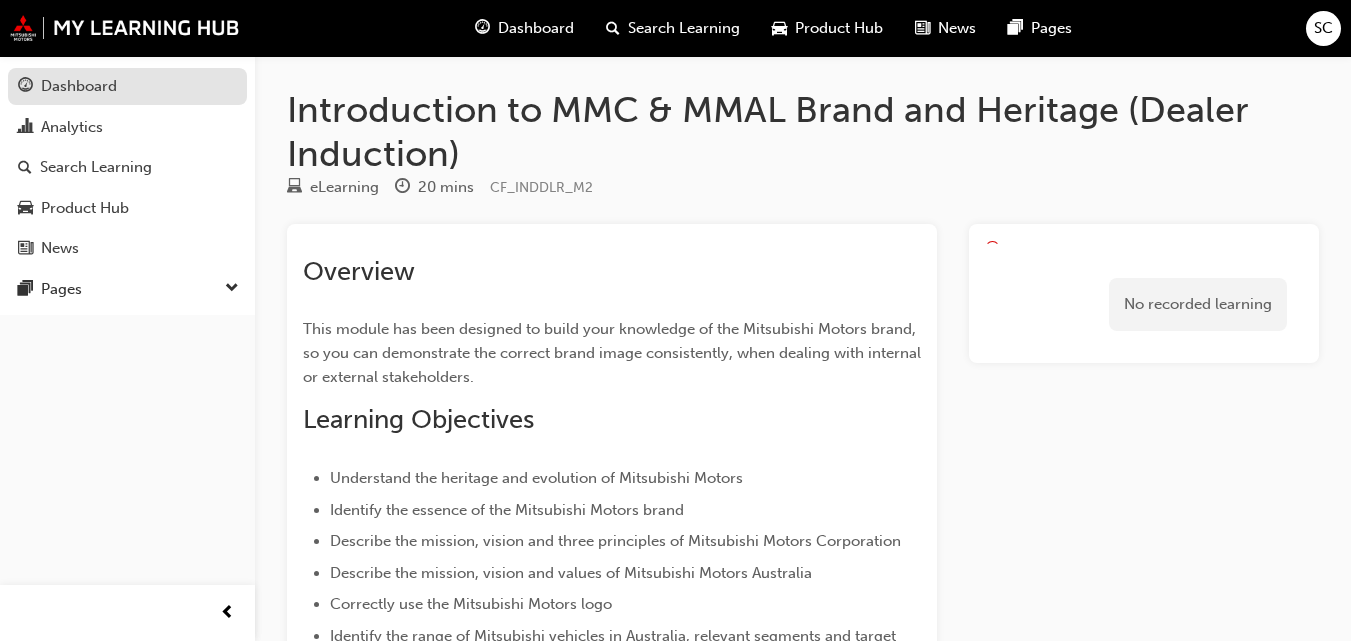 click on "Dashboard" at bounding box center [79, 86] 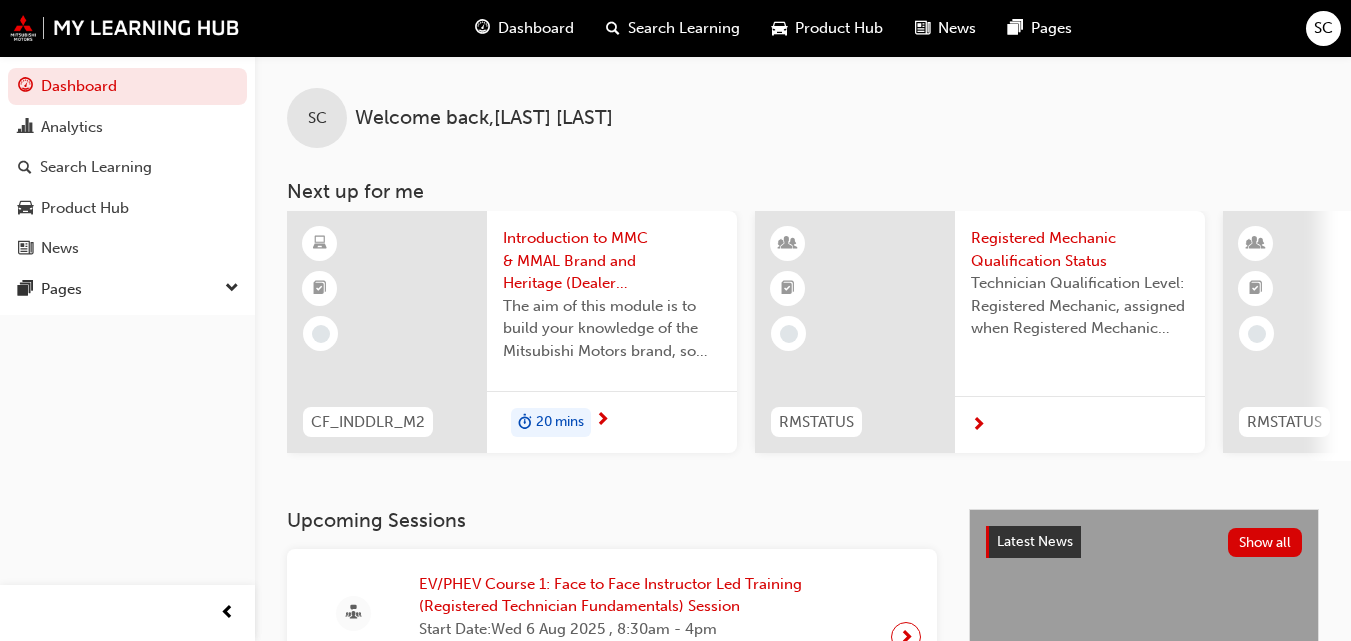 click on "SC" at bounding box center [1323, 28] 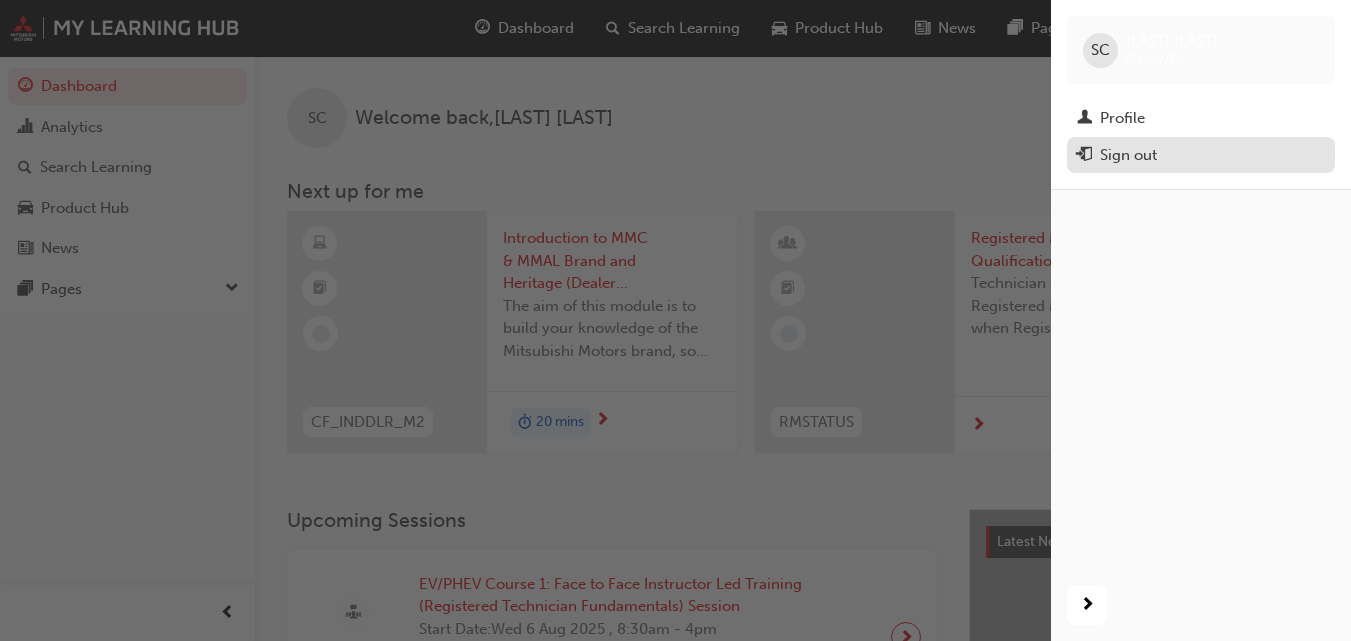 click on "Sign out" at bounding box center (1128, 155) 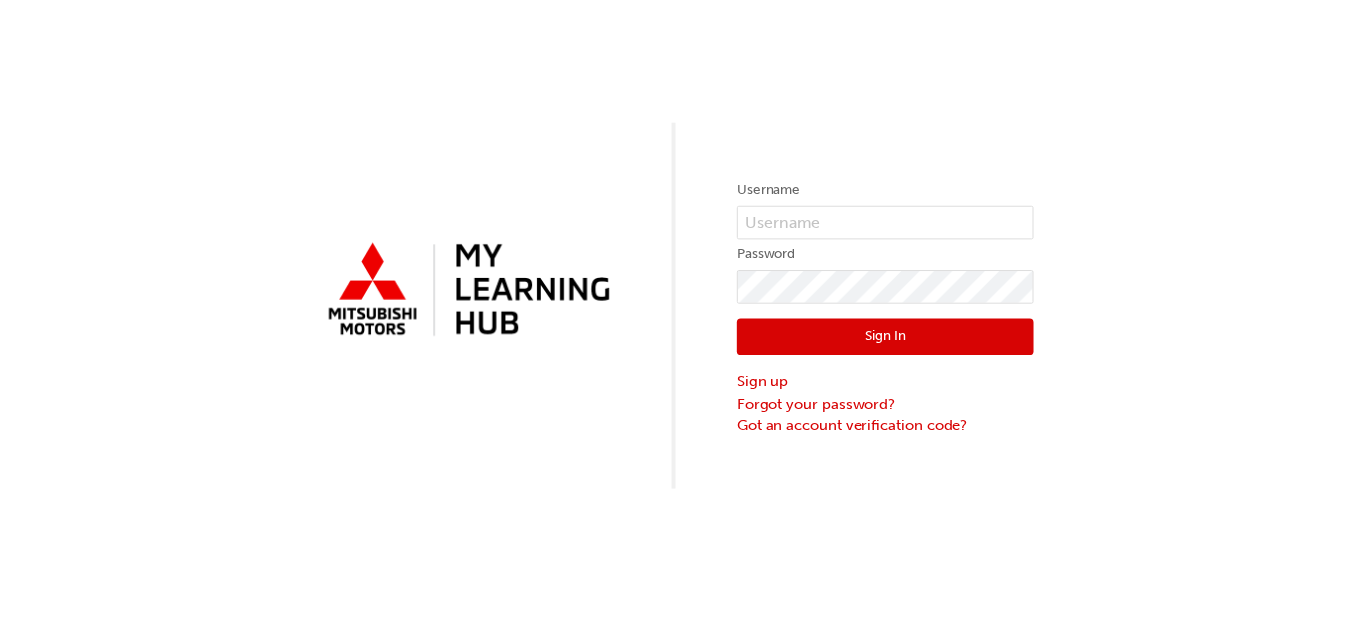 scroll, scrollTop: 0, scrollLeft: 0, axis: both 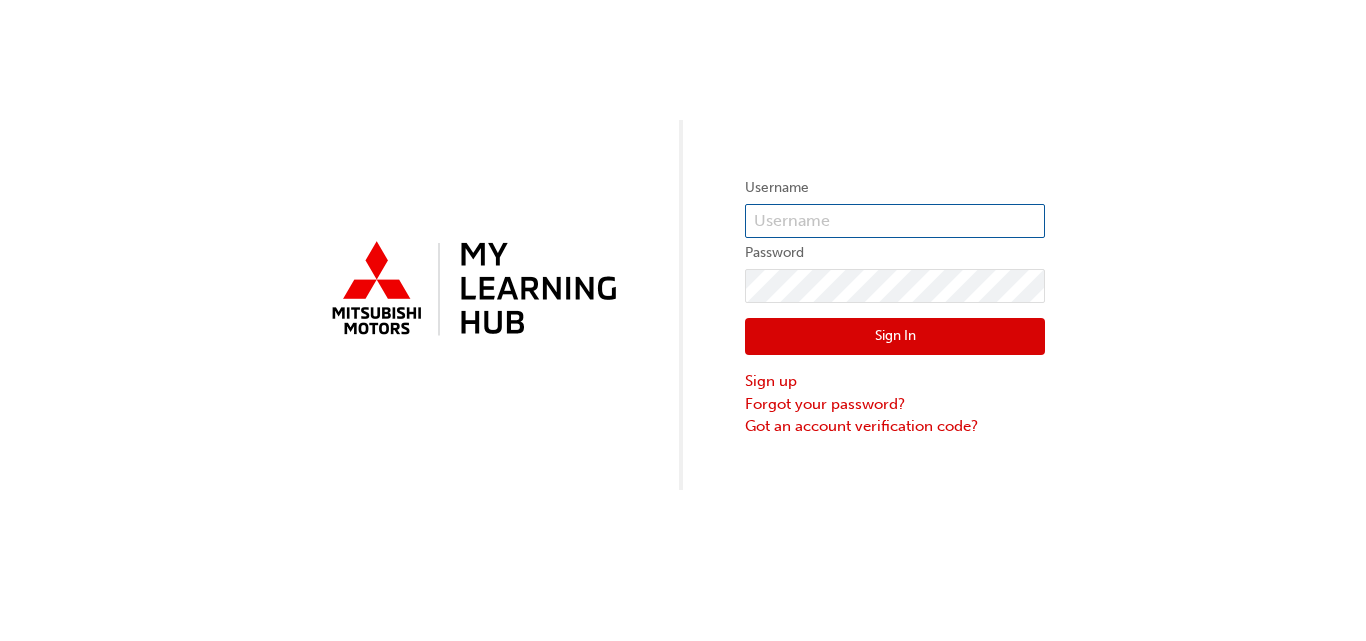 click at bounding box center [895, 221] 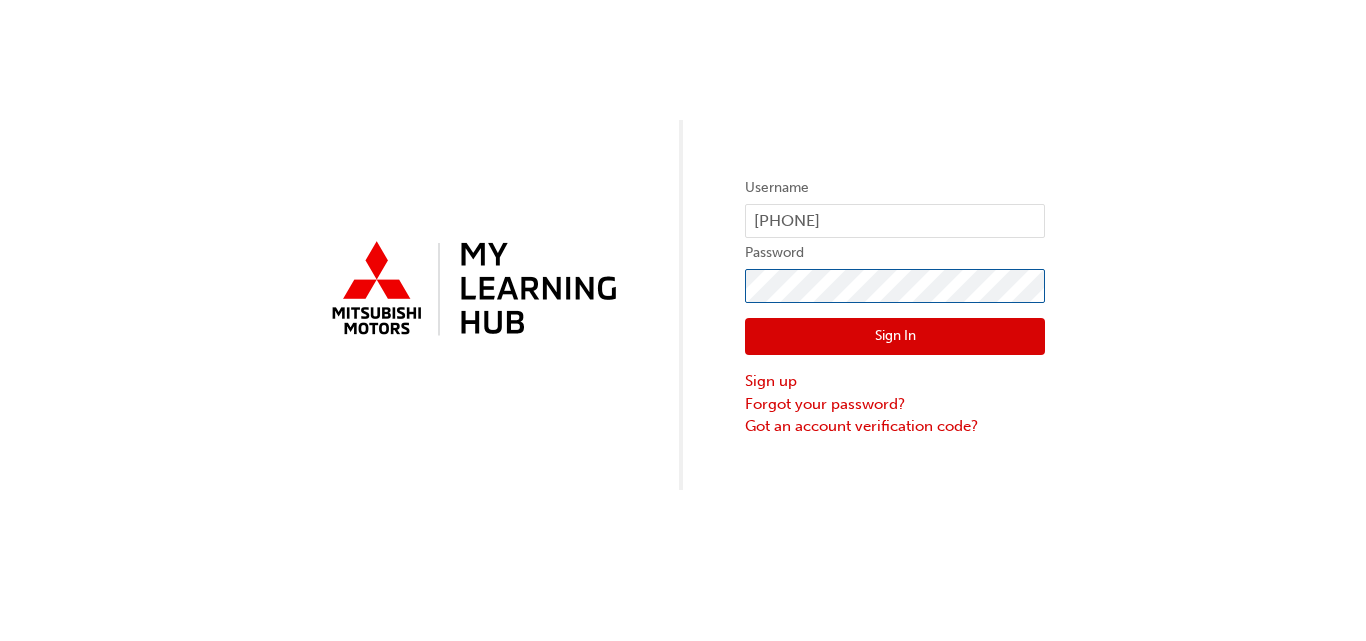 click on "Sign In" at bounding box center (895, 337) 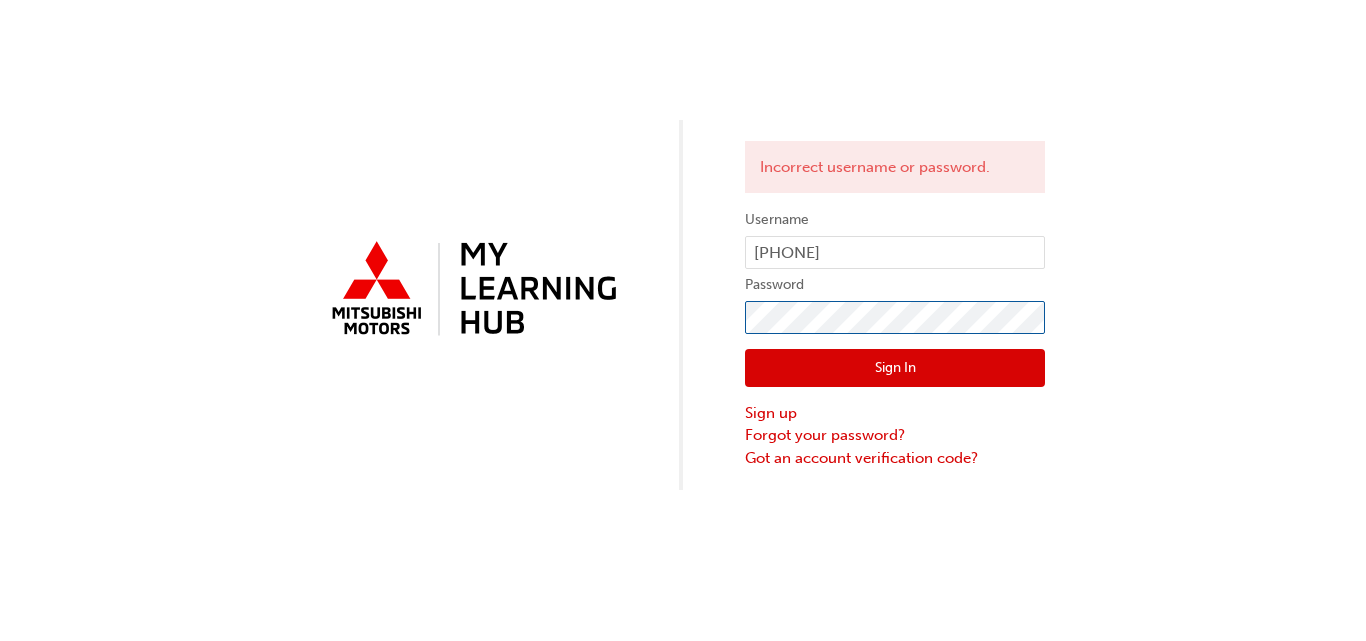click on "Incorrect username or password. Username [PHONE] Password Sign In Sign up Forgot your password? Got an account verification code?" at bounding box center [683, 245] 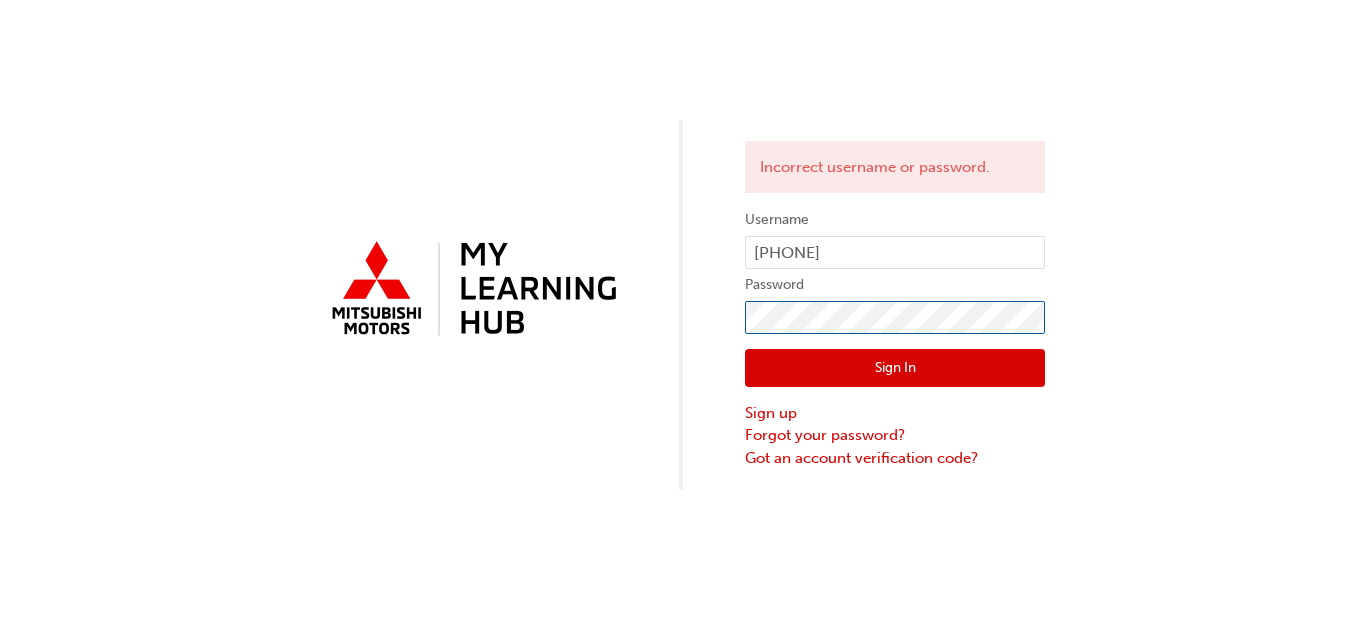 click on "Sign In" at bounding box center [895, 368] 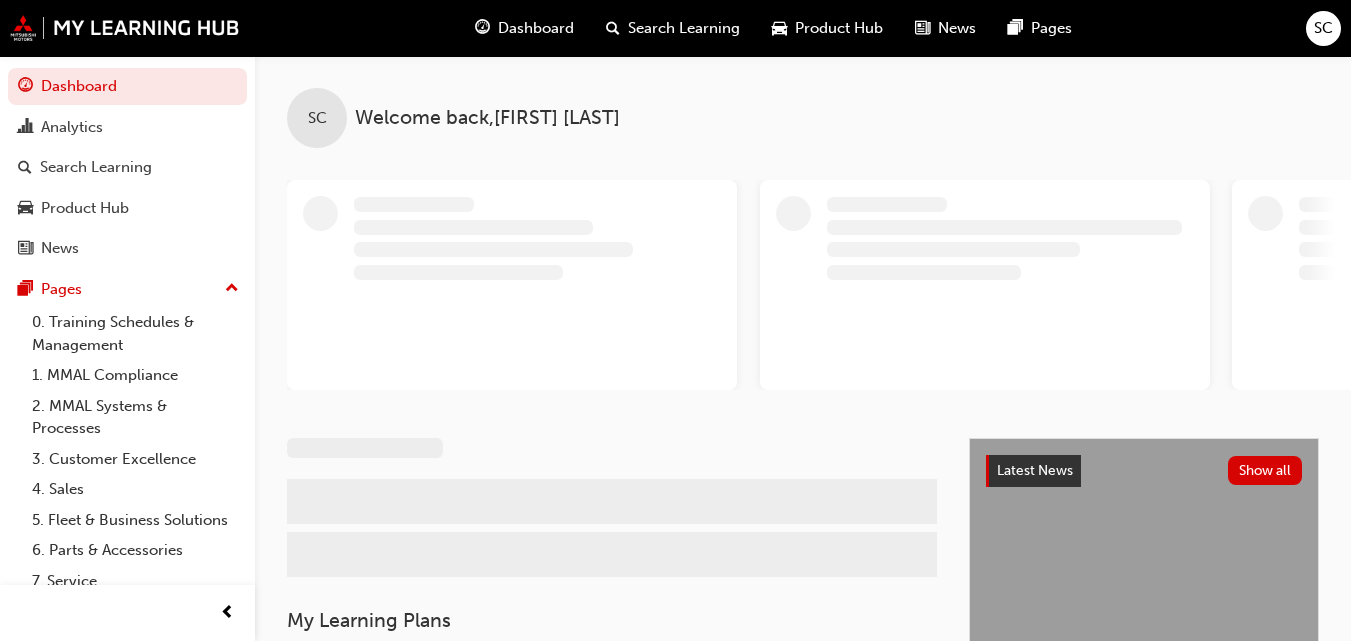 click on "Product Hub" at bounding box center [839, 28] 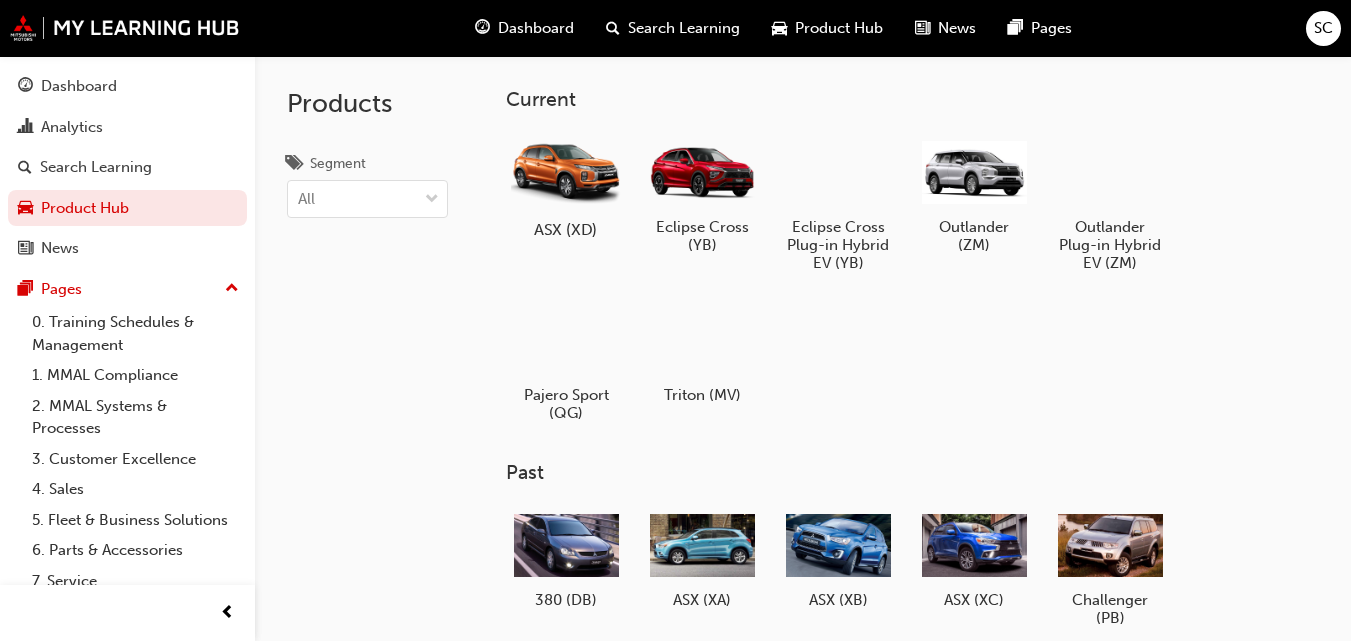 click at bounding box center (566, 172) 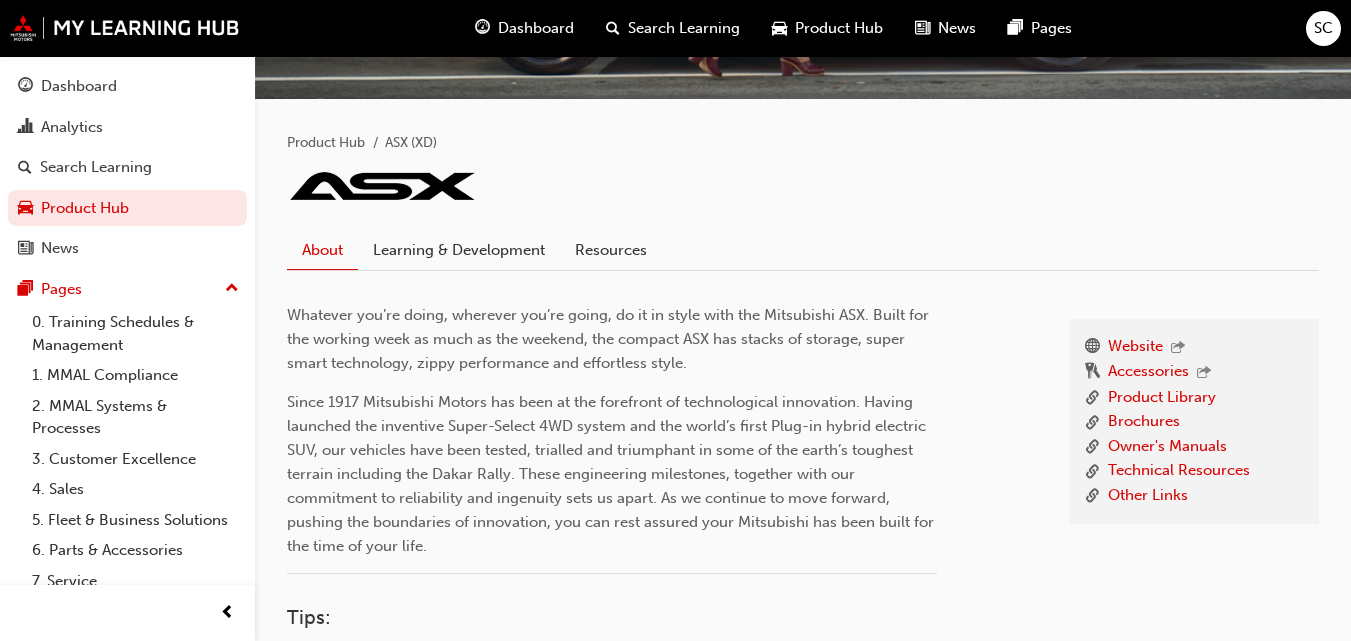 scroll, scrollTop: 300, scrollLeft: 0, axis: vertical 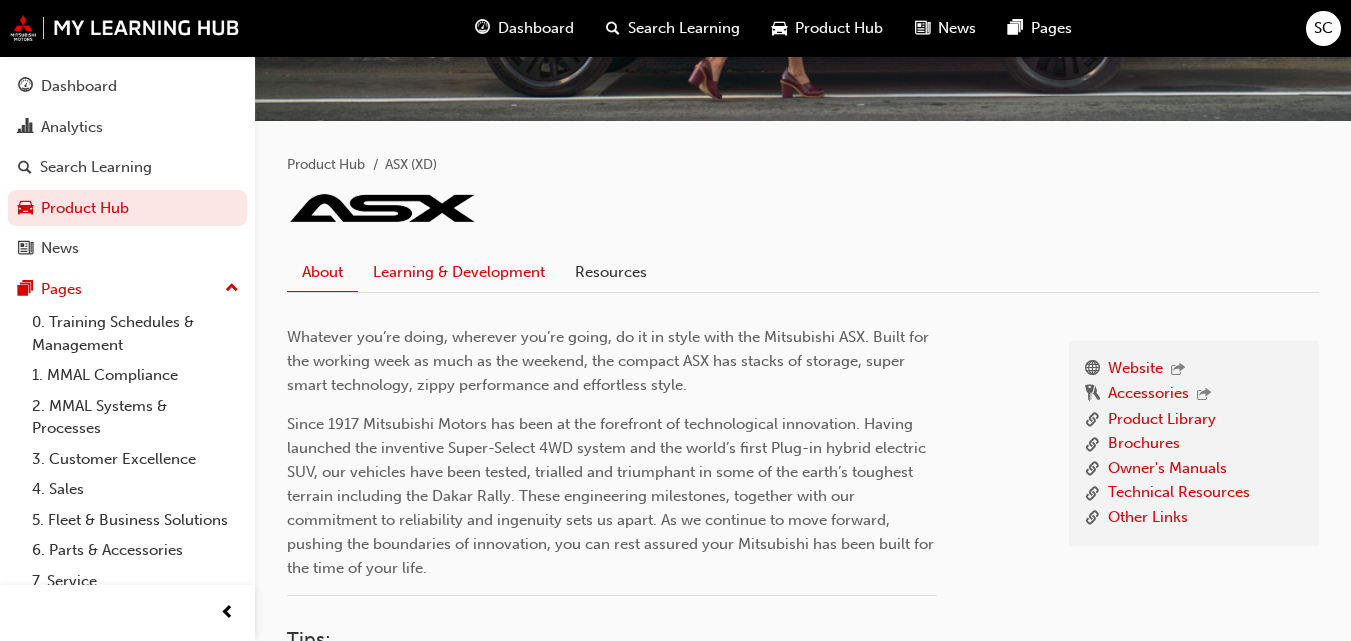 click on "Learning & Development" at bounding box center [459, 272] 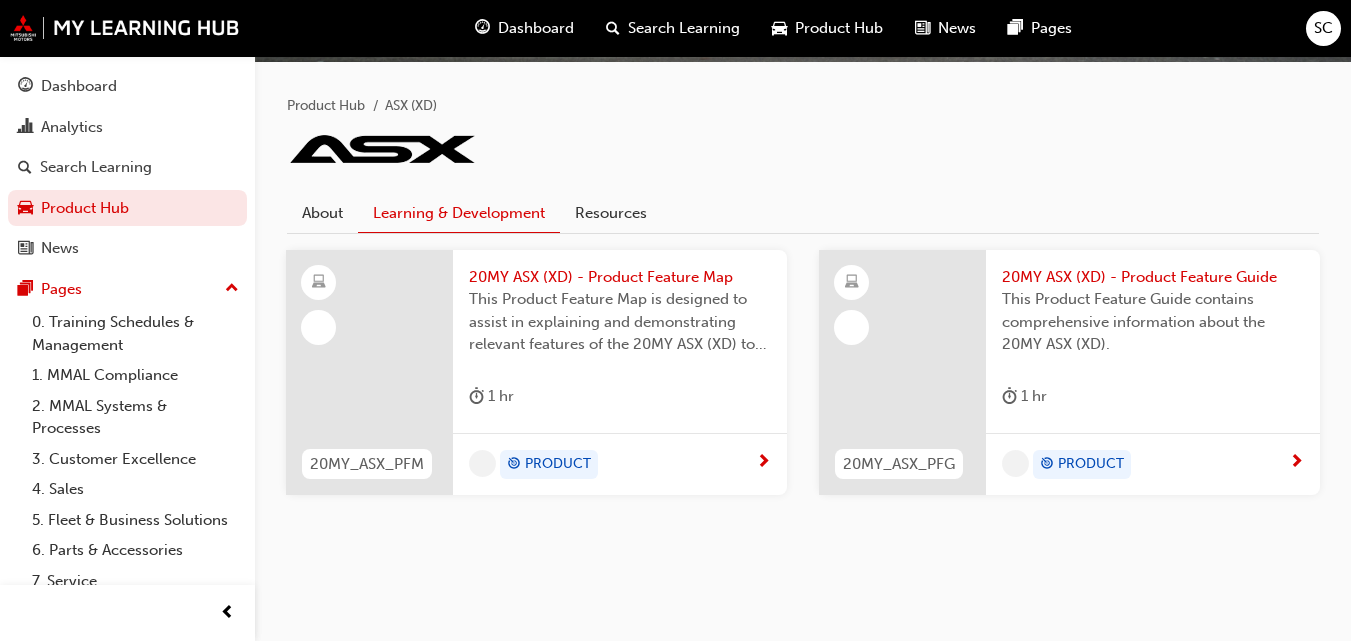 scroll, scrollTop: 359, scrollLeft: 0, axis: vertical 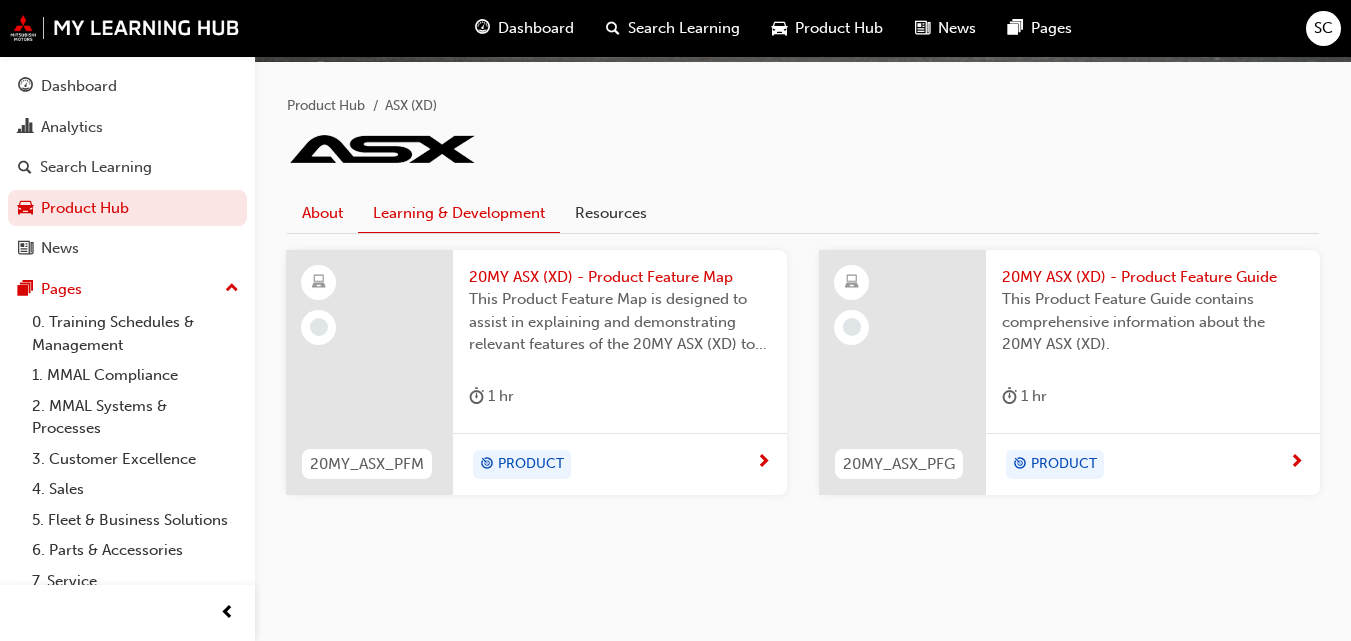 click on "About" at bounding box center [322, 213] 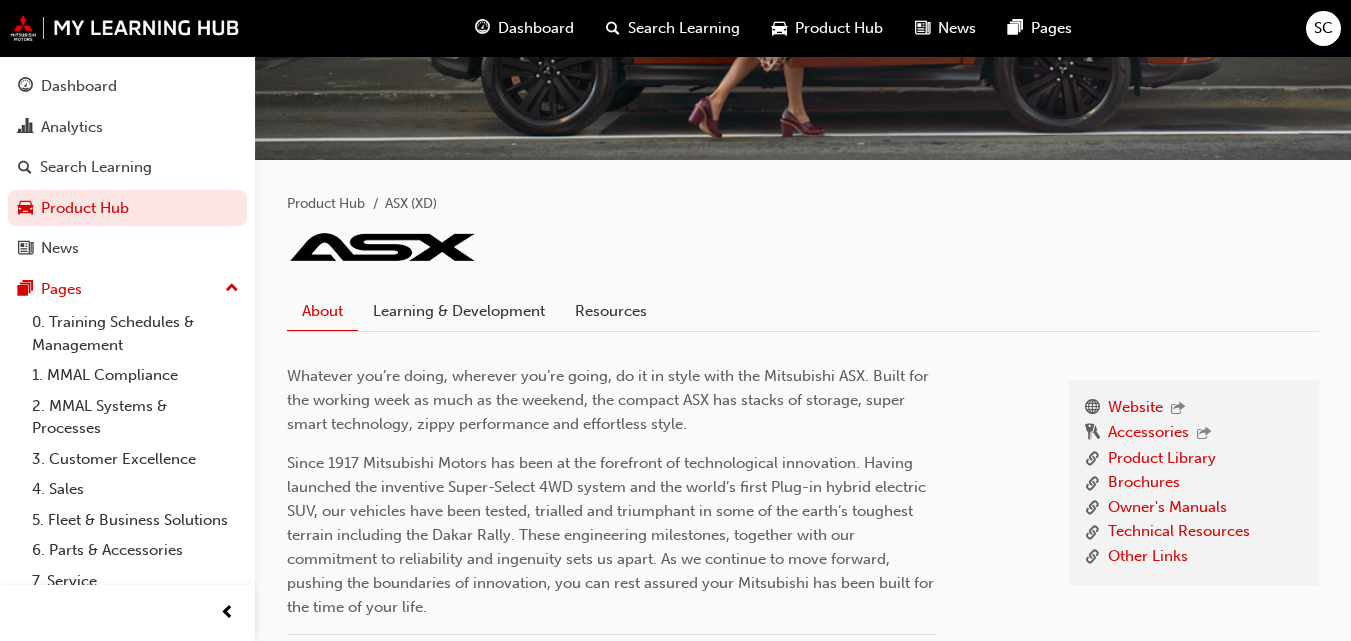 scroll, scrollTop: 214, scrollLeft: 0, axis: vertical 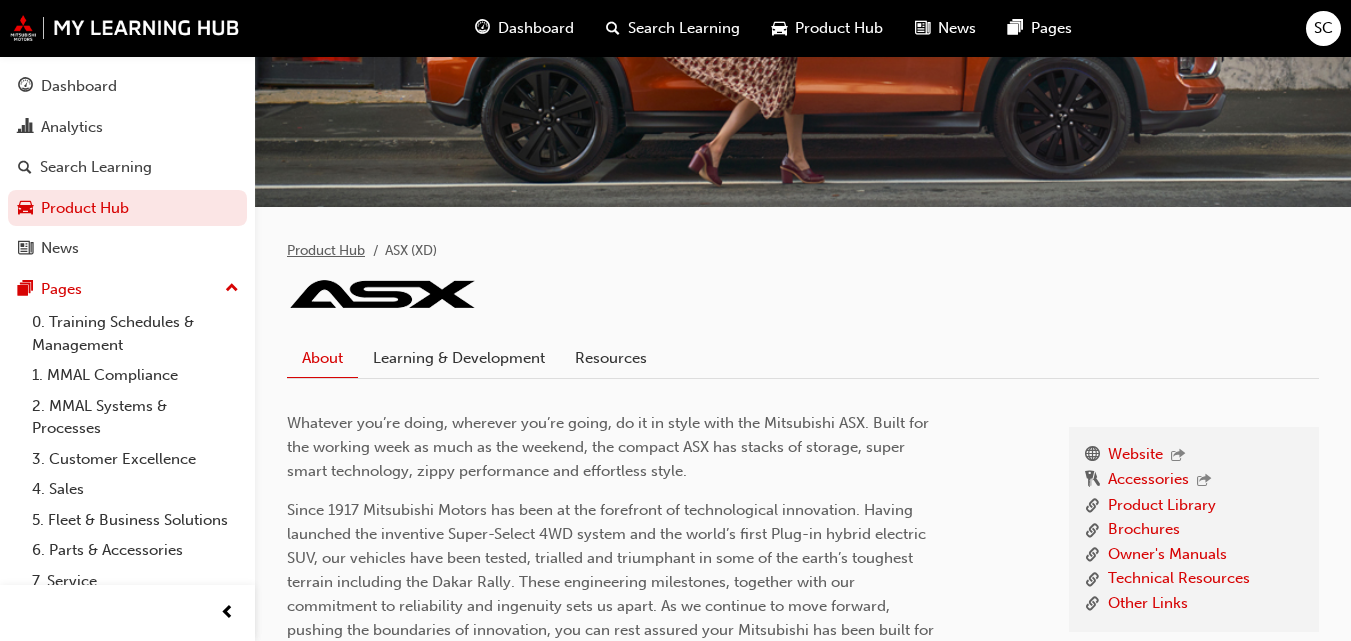 click on "Product Hub" at bounding box center [326, 250] 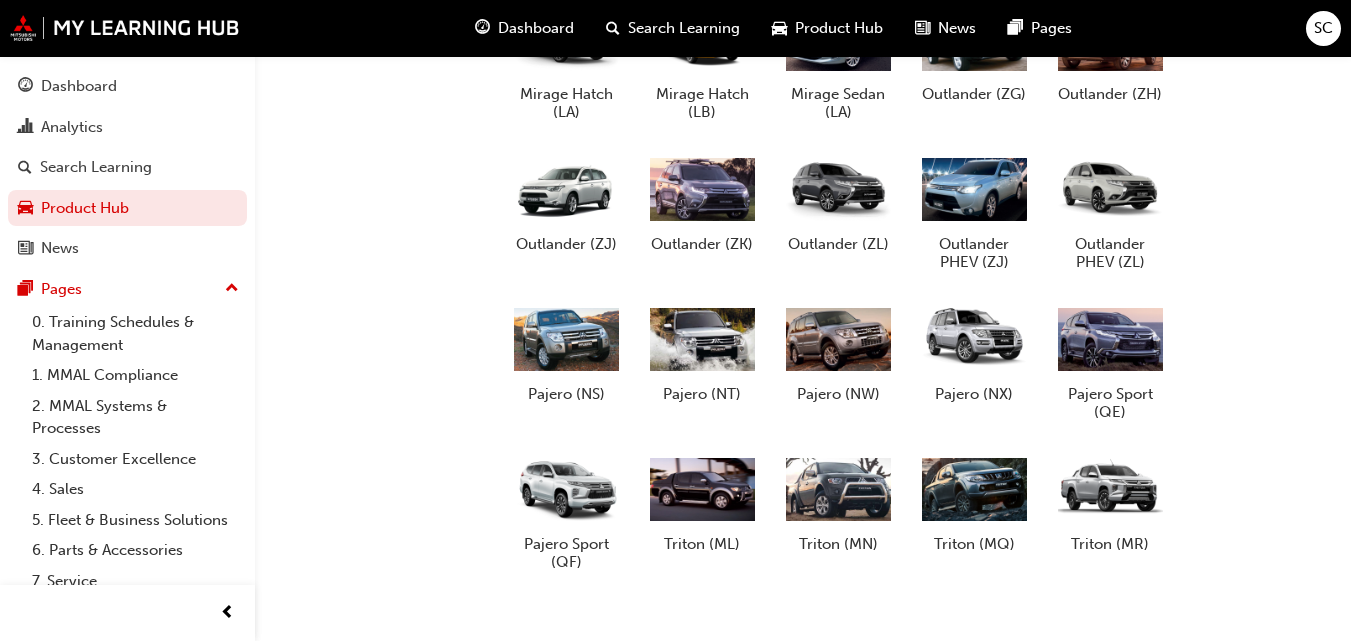 scroll, scrollTop: 990, scrollLeft: 0, axis: vertical 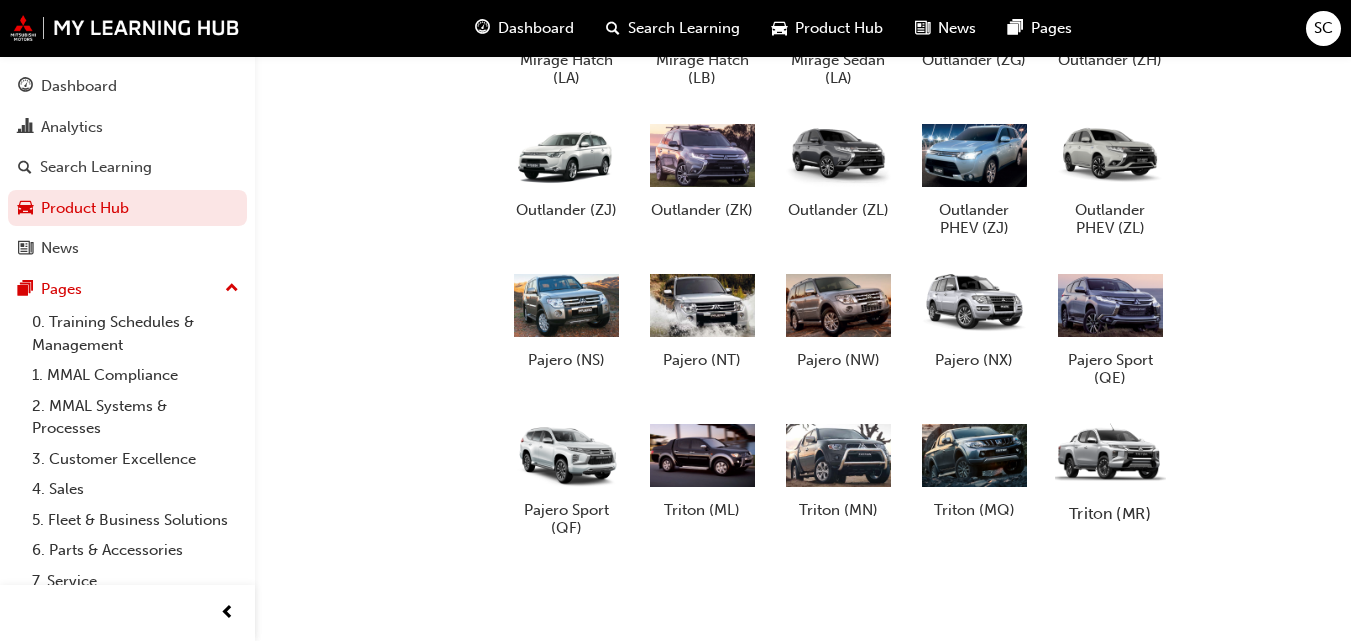 click on "Triton (MR)" at bounding box center [1110, 468] 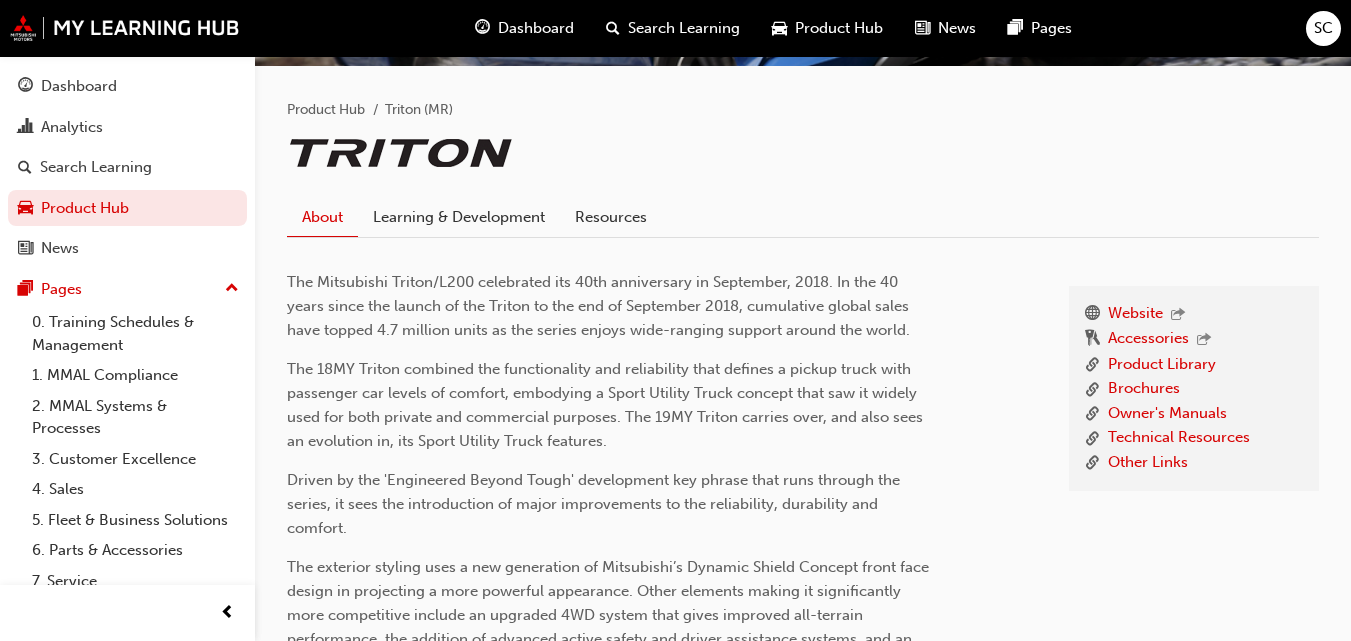 scroll, scrollTop: 400, scrollLeft: 0, axis: vertical 